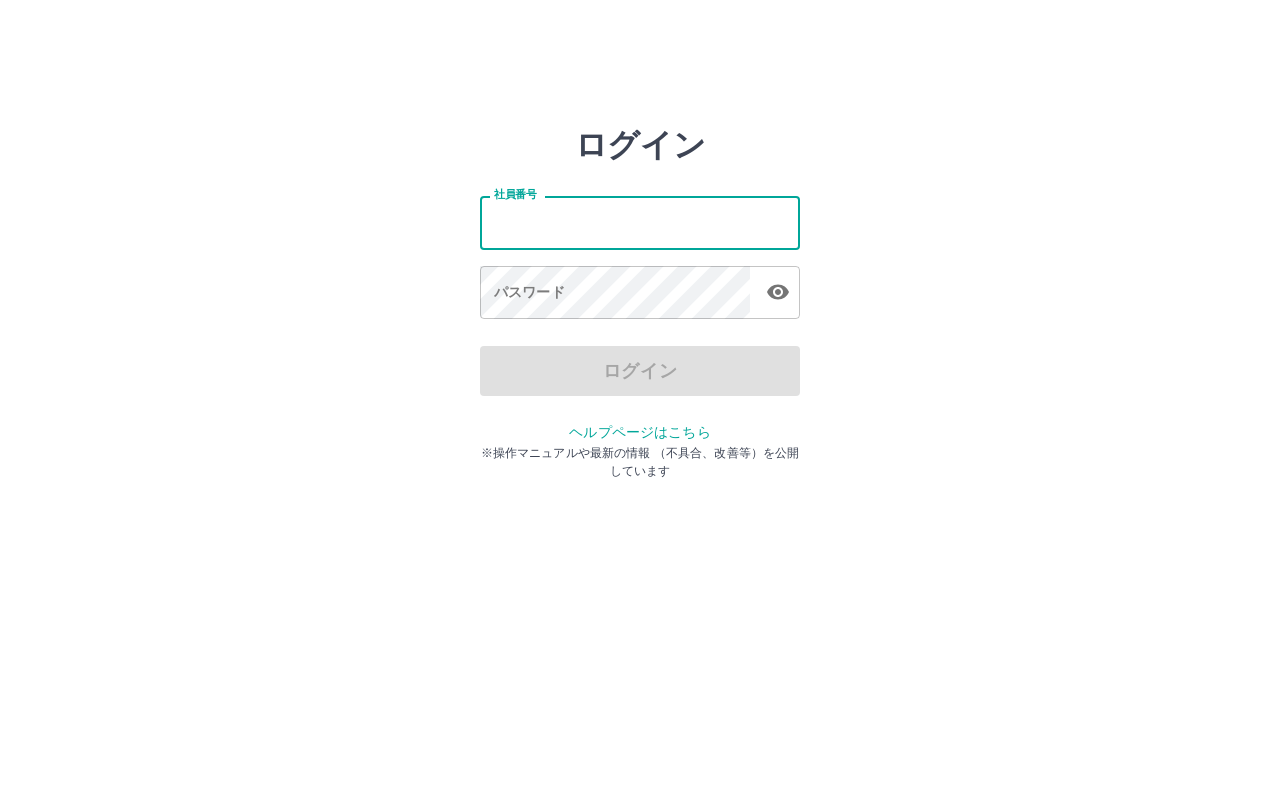 scroll, scrollTop: 0, scrollLeft: 0, axis: both 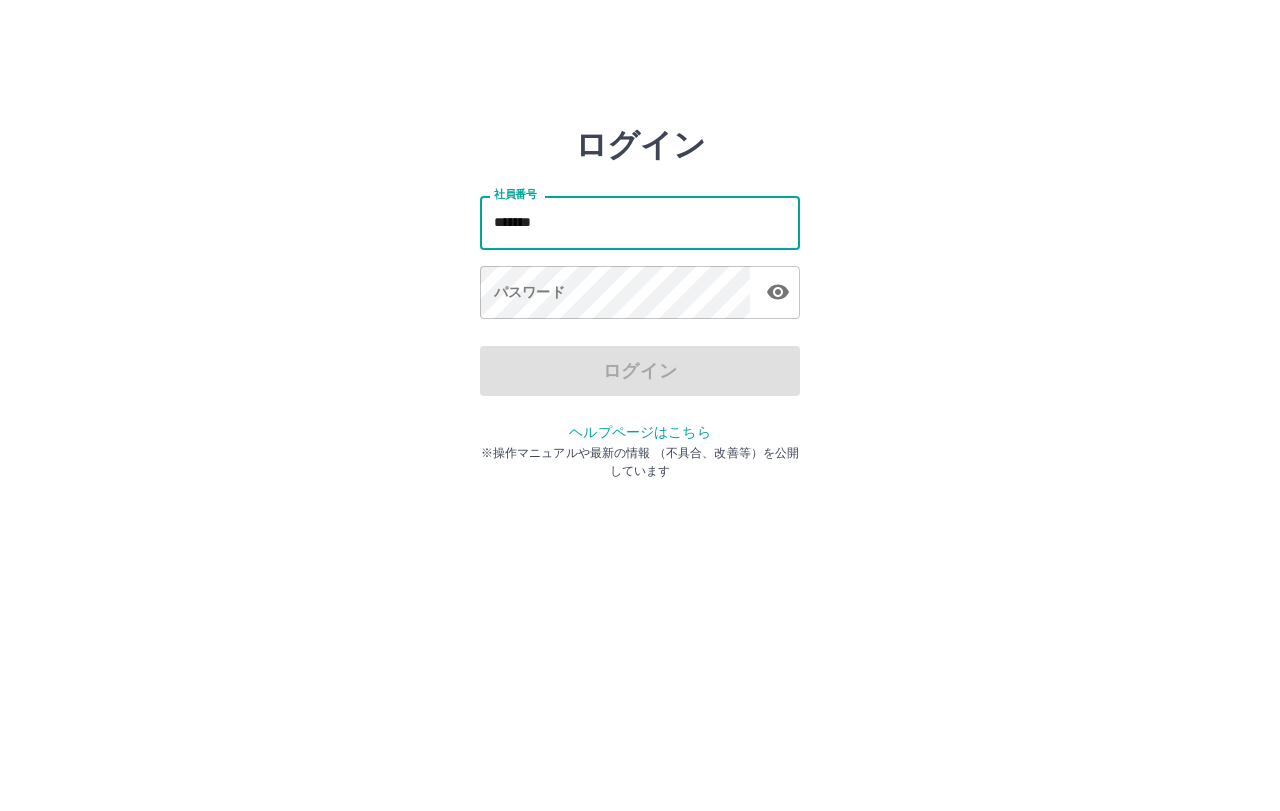 type on "*******" 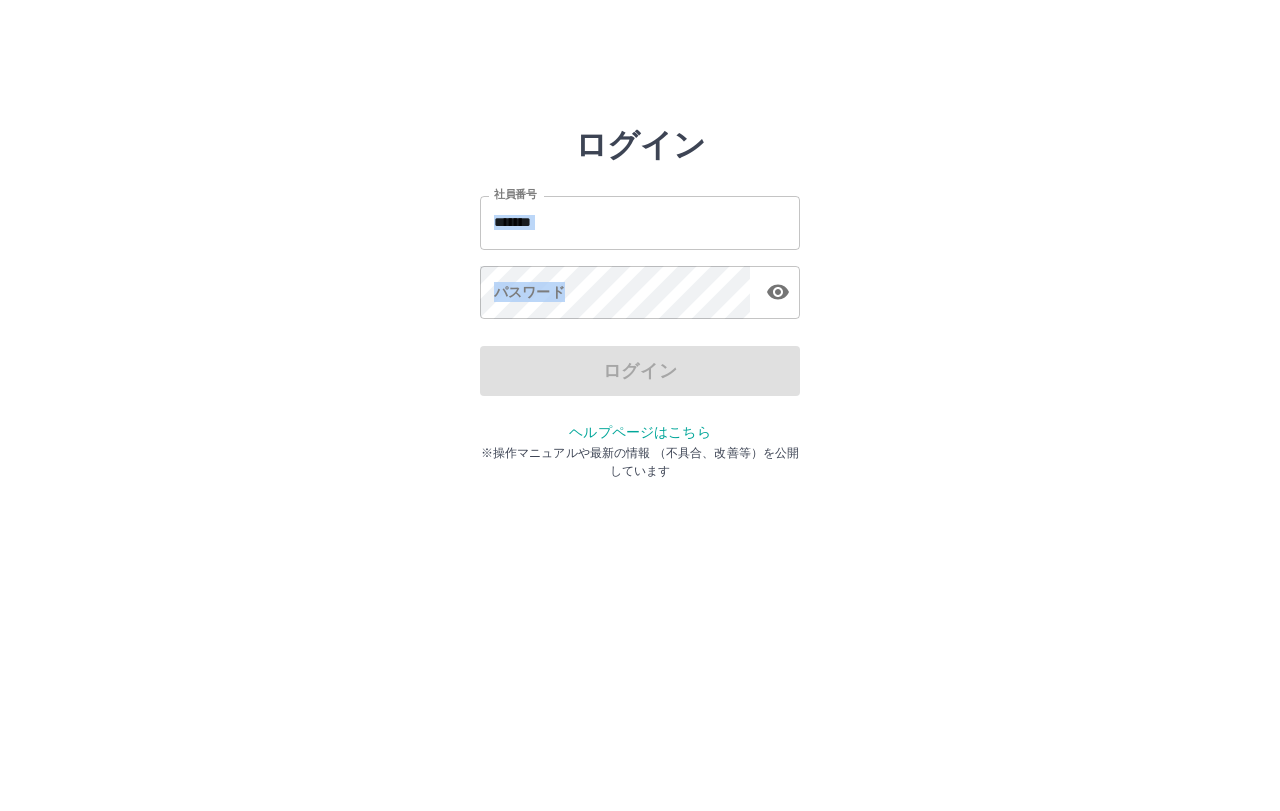 click on "社員番号 ******* 社員番号 パスワード パスワード" at bounding box center (640, 254) 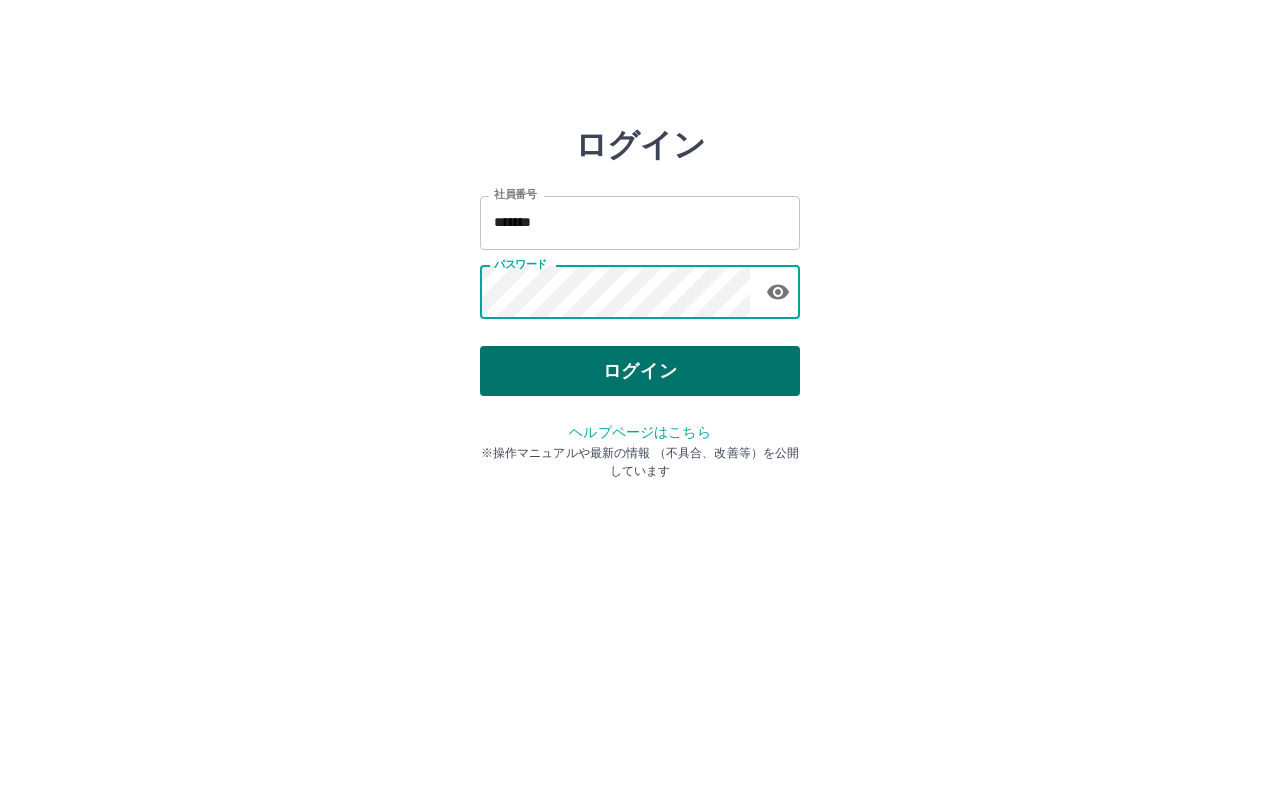 click on "ログイン" at bounding box center [640, 371] 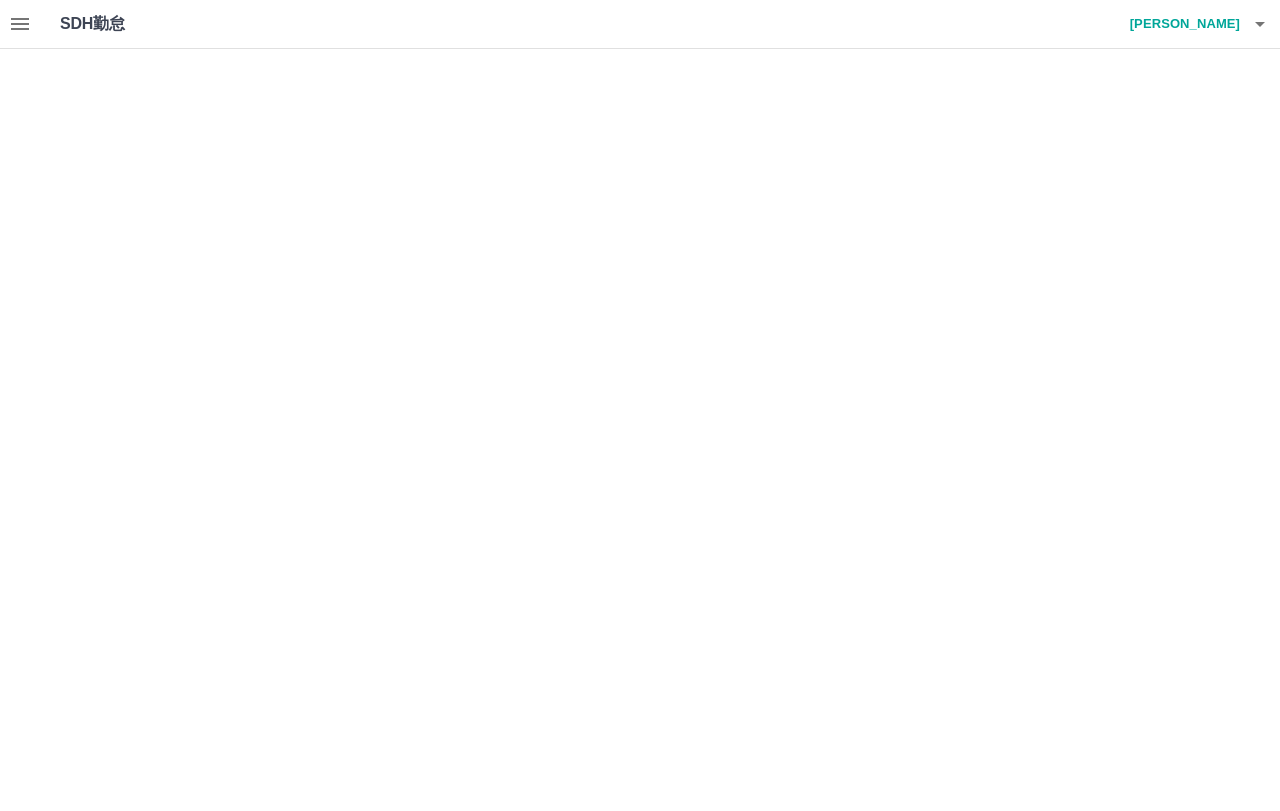 scroll, scrollTop: 0, scrollLeft: 0, axis: both 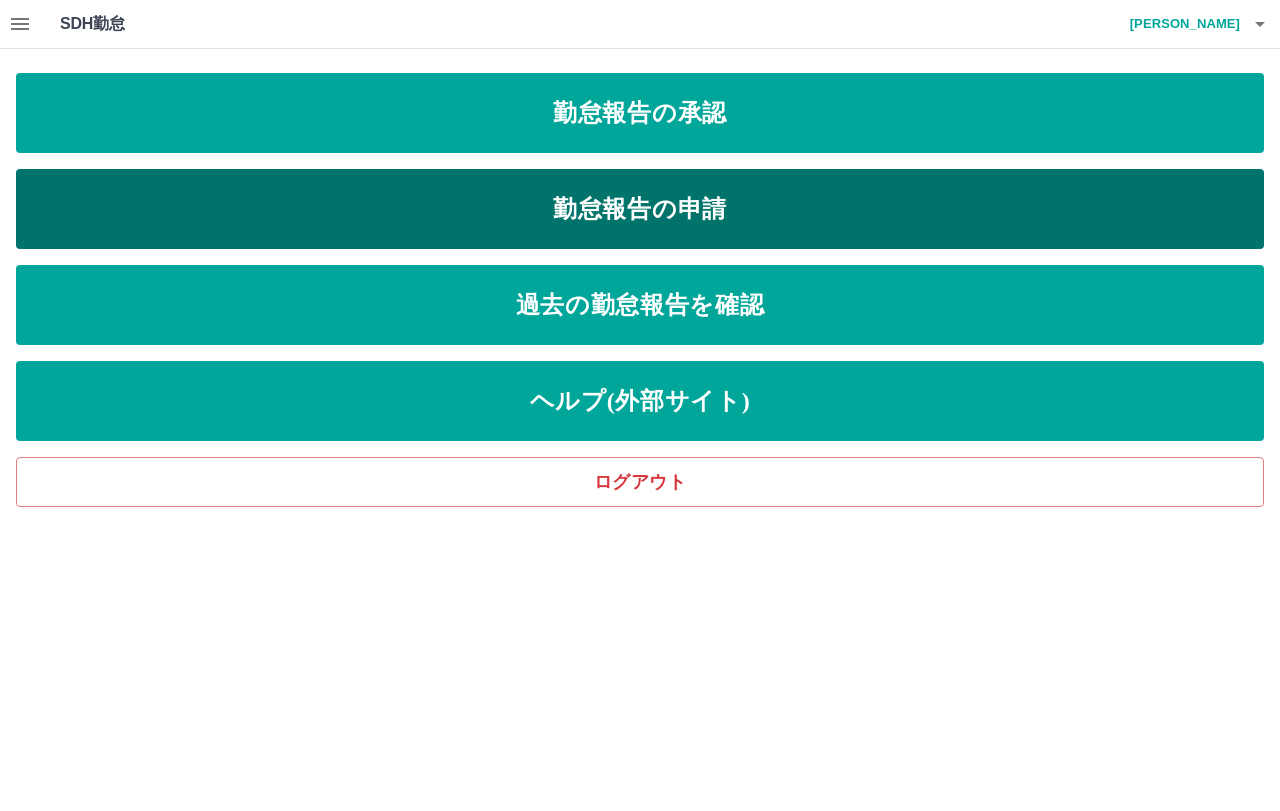 click on "勤怠報告の申請" at bounding box center (640, 209) 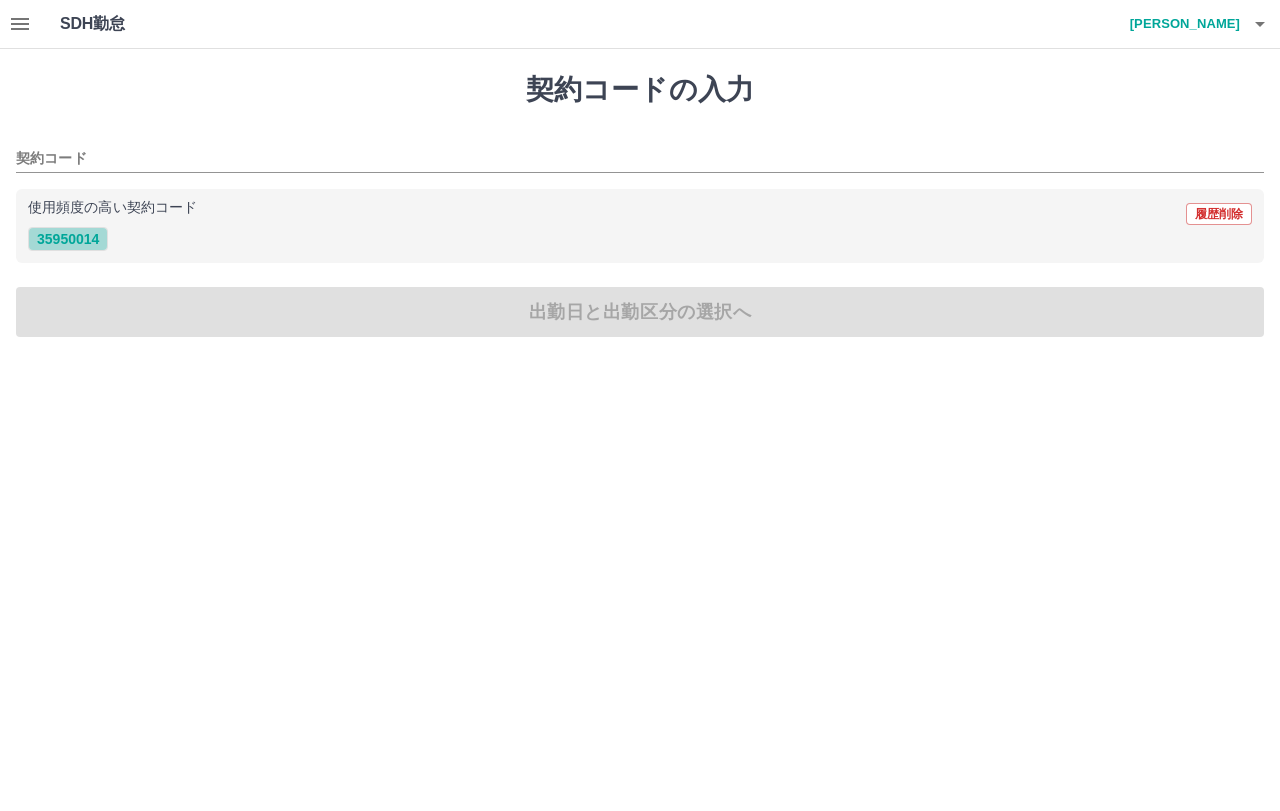 click on "35950014" at bounding box center (68, 239) 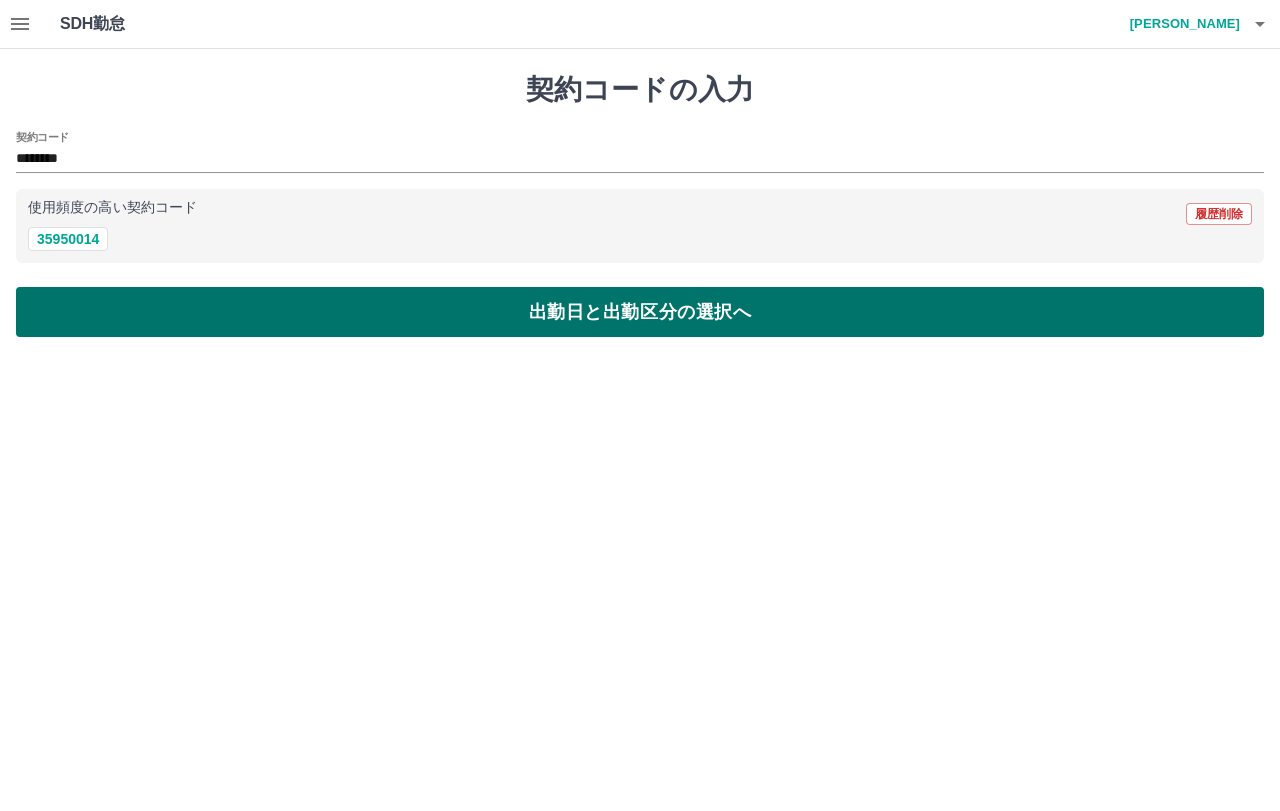 click on "出勤日と出勤区分の選択へ" at bounding box center (640, 312) 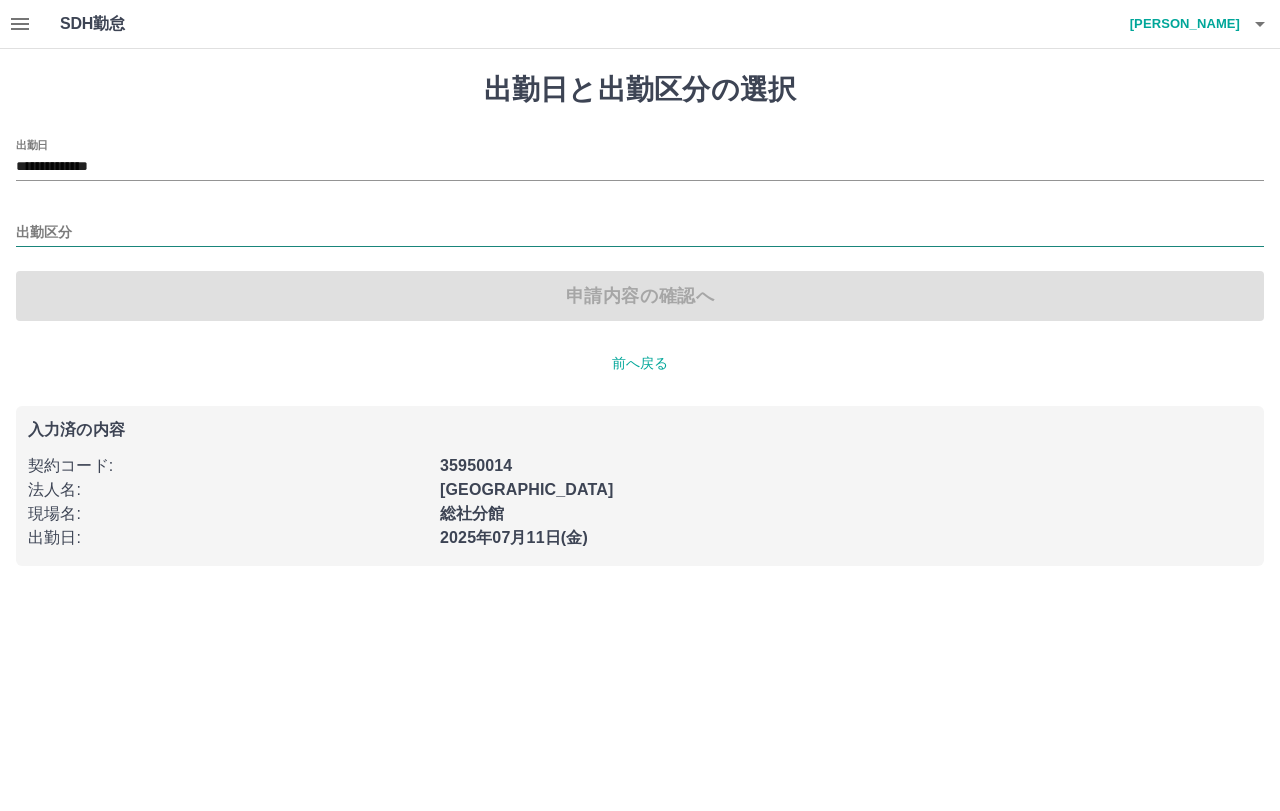 click on "出勤区分" at bounding box center (640, 233) 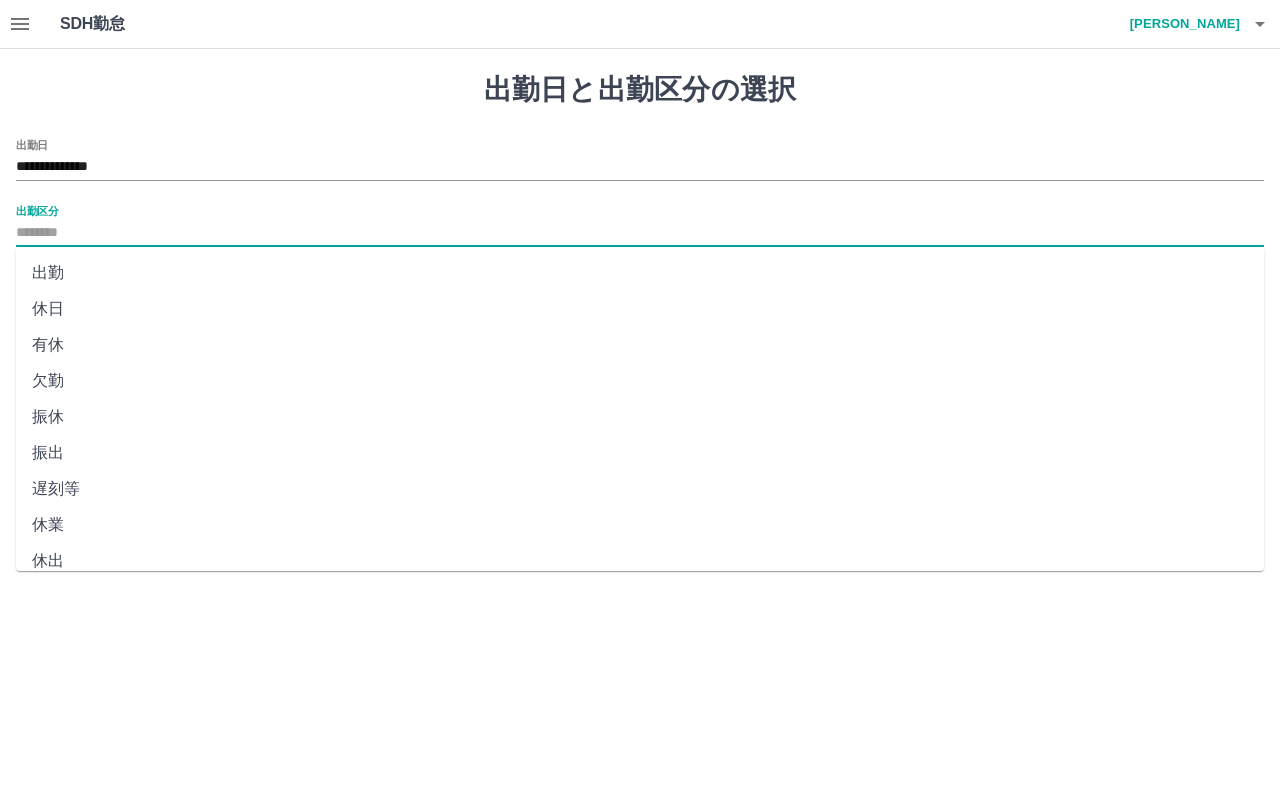 click on "出勤" at bounding box center [640, 273] 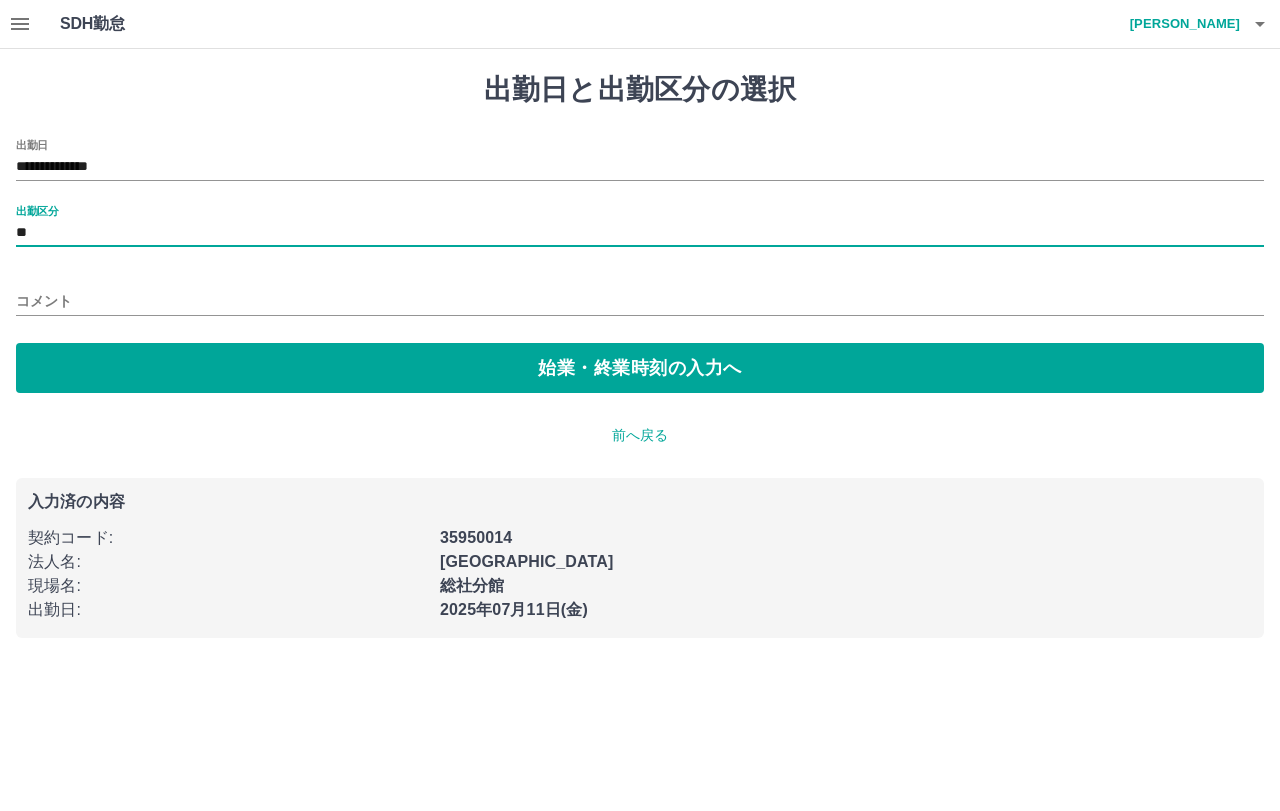 type on "**" 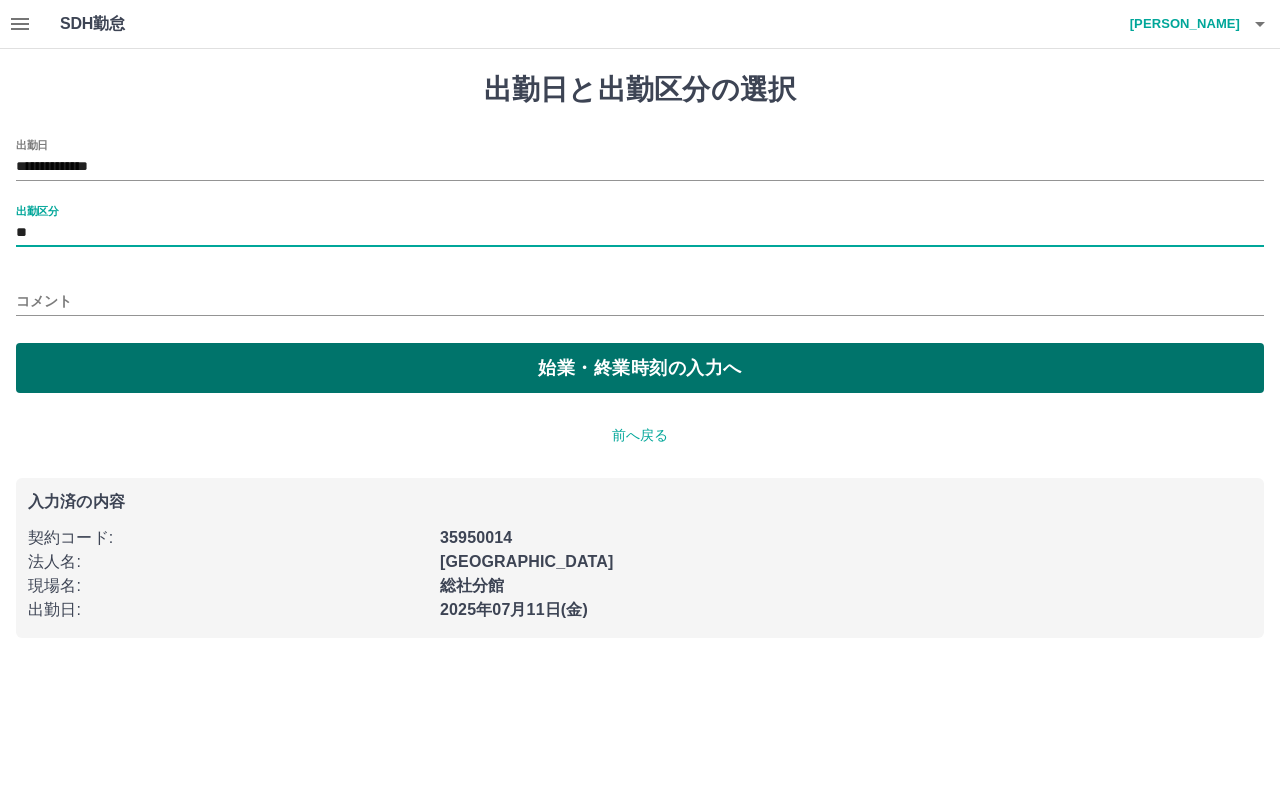 click on "始業・終業時刻の入力へ" at bounding box center [640, 368] 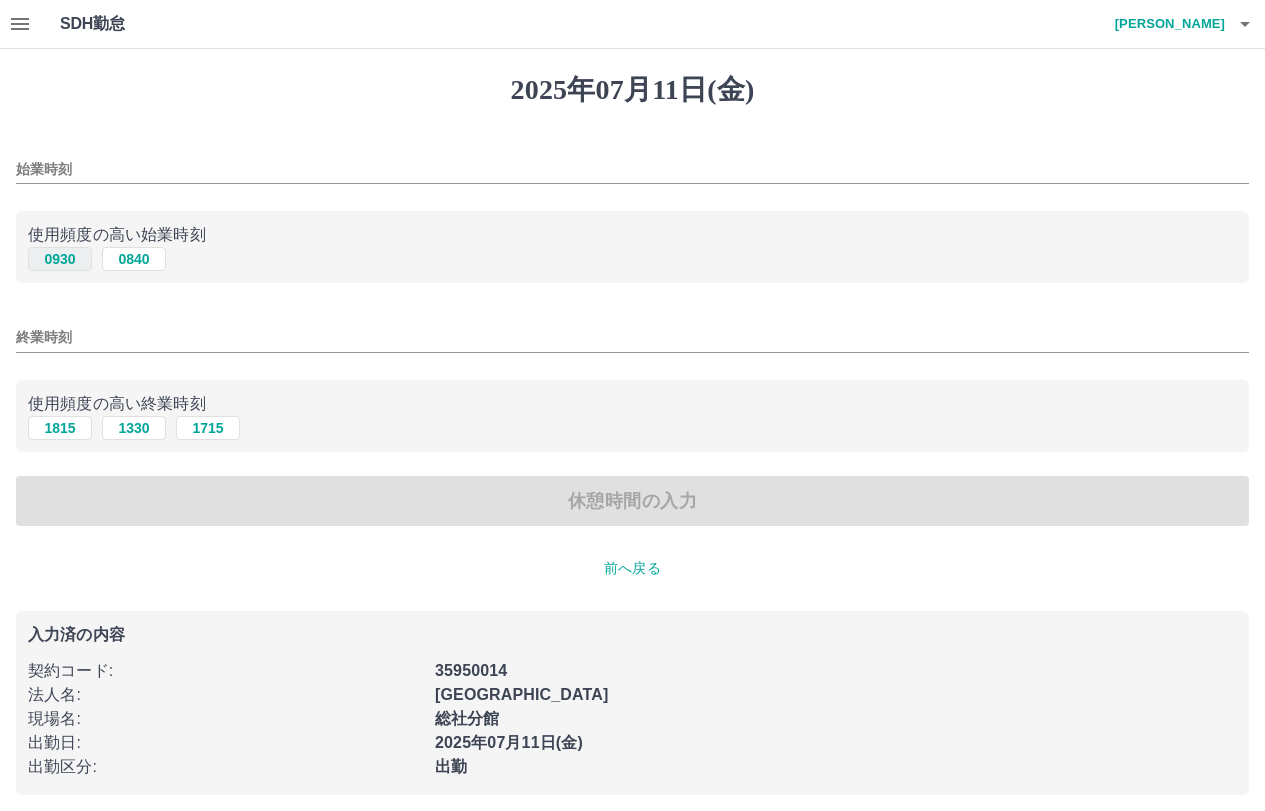 click on "0930" at bounding box center (60, 259) 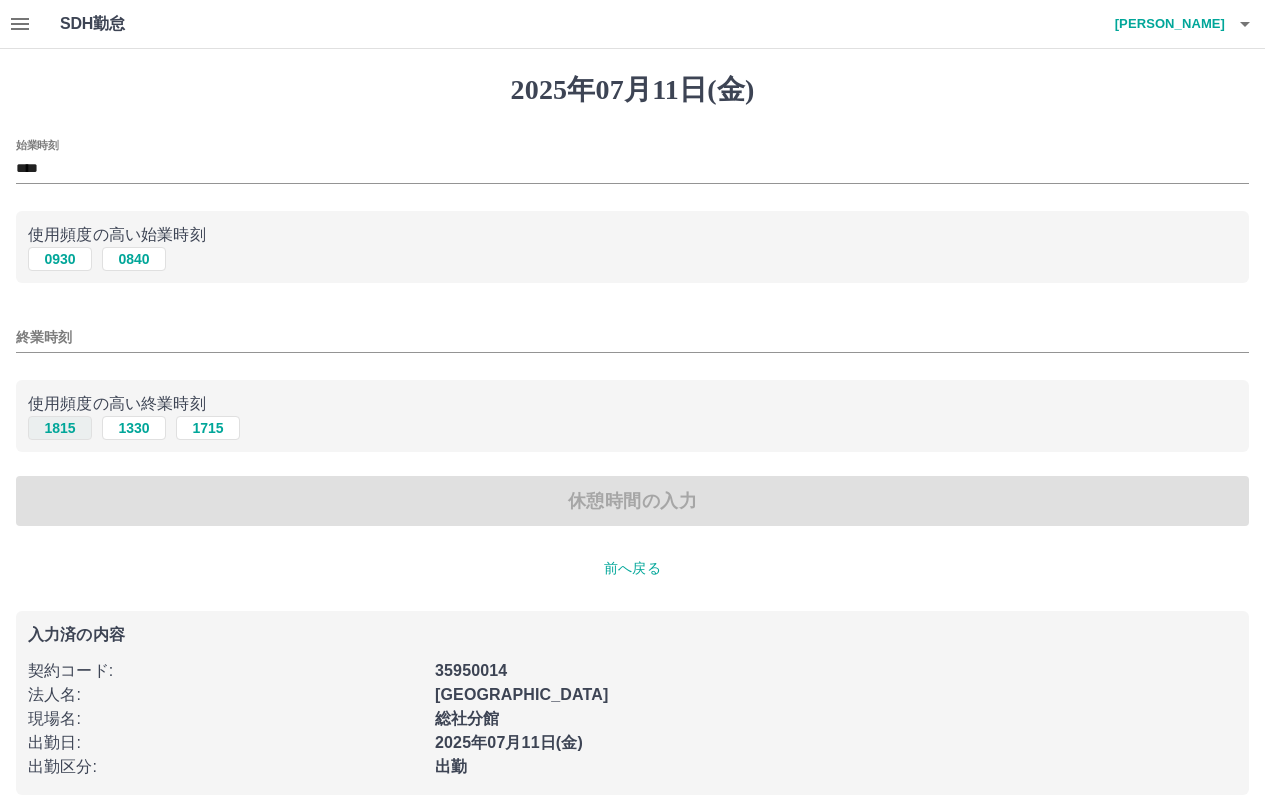 click on "1815" at bounding box center (60, 428) 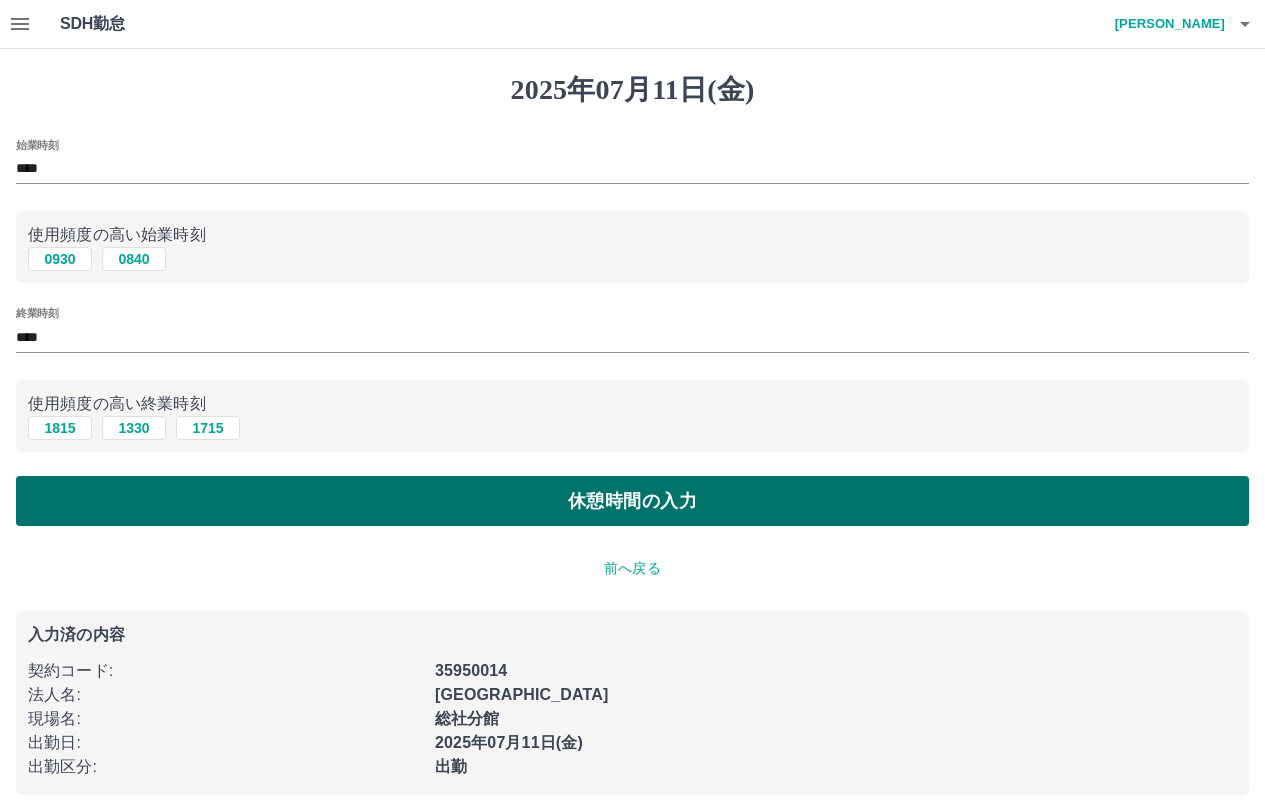 click on "休憩時間の入力" at bounding box center (632, 501) 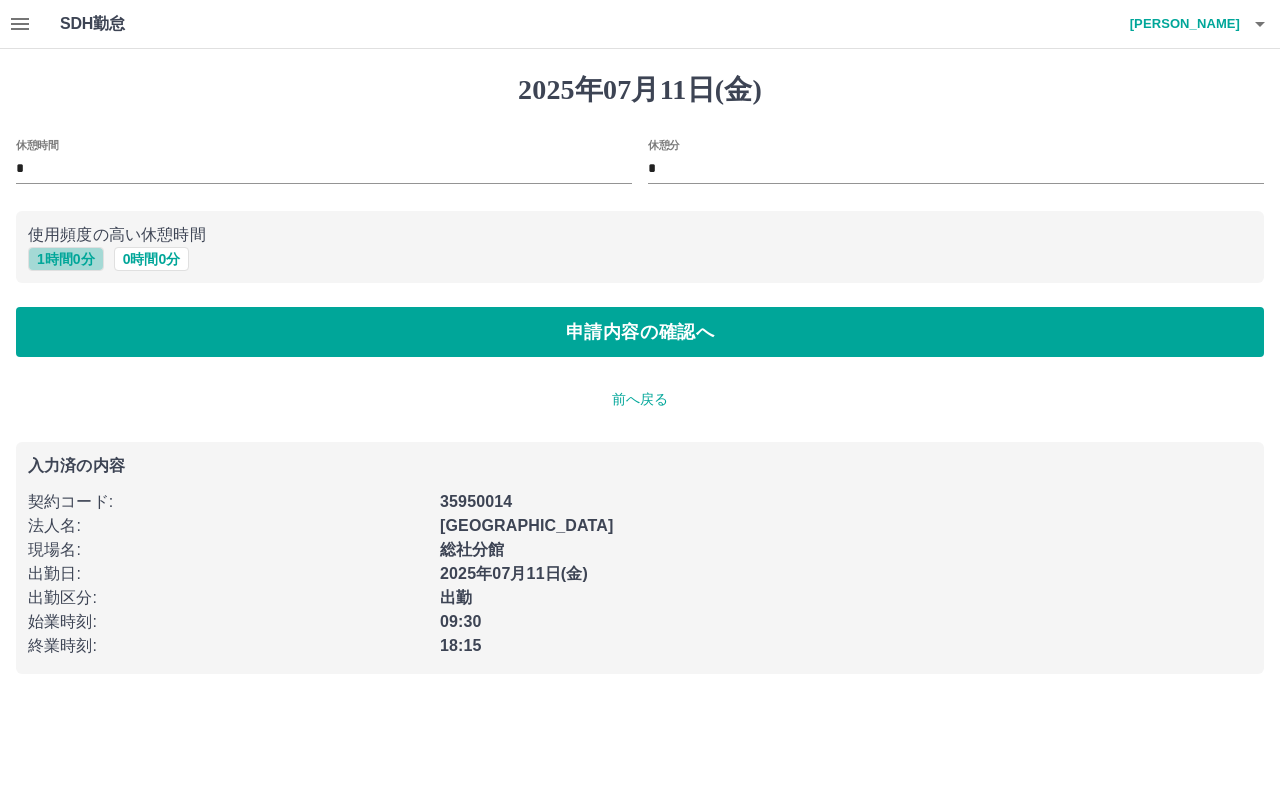 click on "1 時間 0 分" at bounding box center (66, 259) 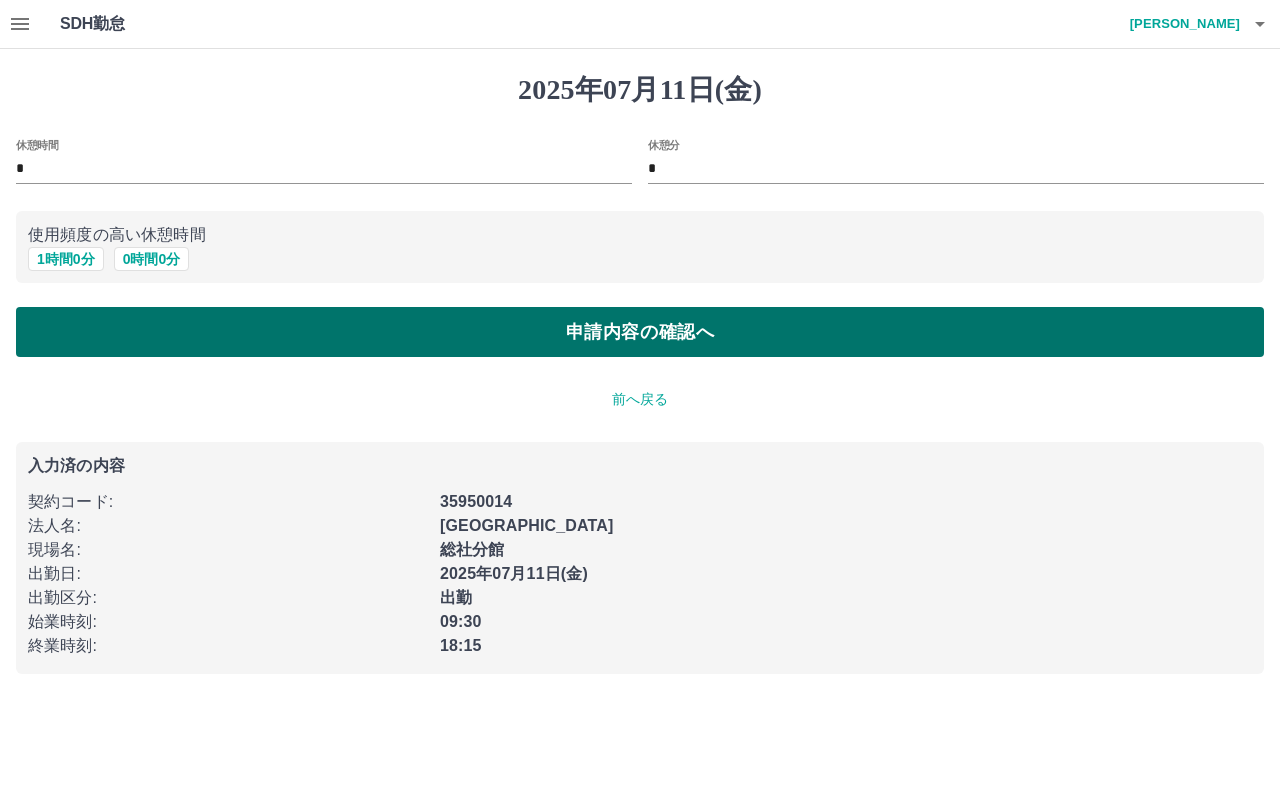click on "申請内容の確認へ" at bounding box center (640, 332) 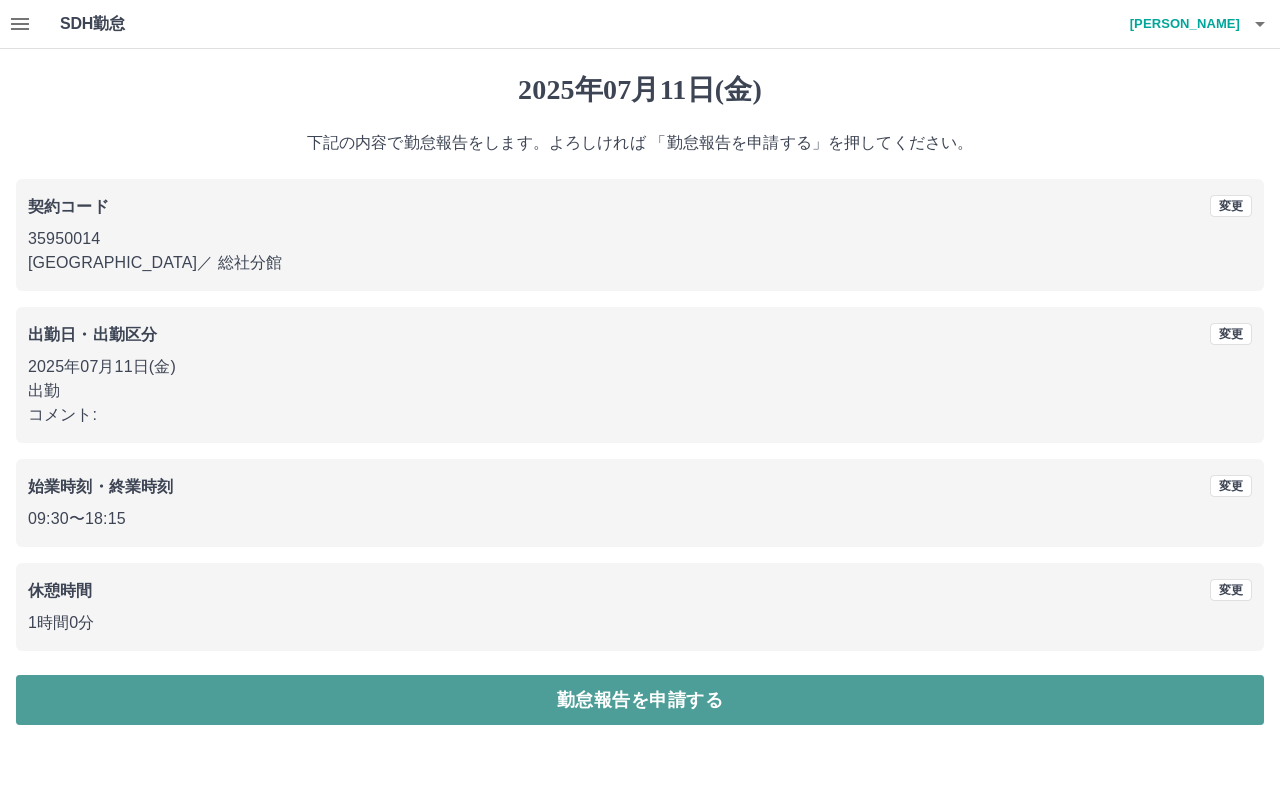 click on "勤怠報告を申請する" at bounding box center (640, 700) 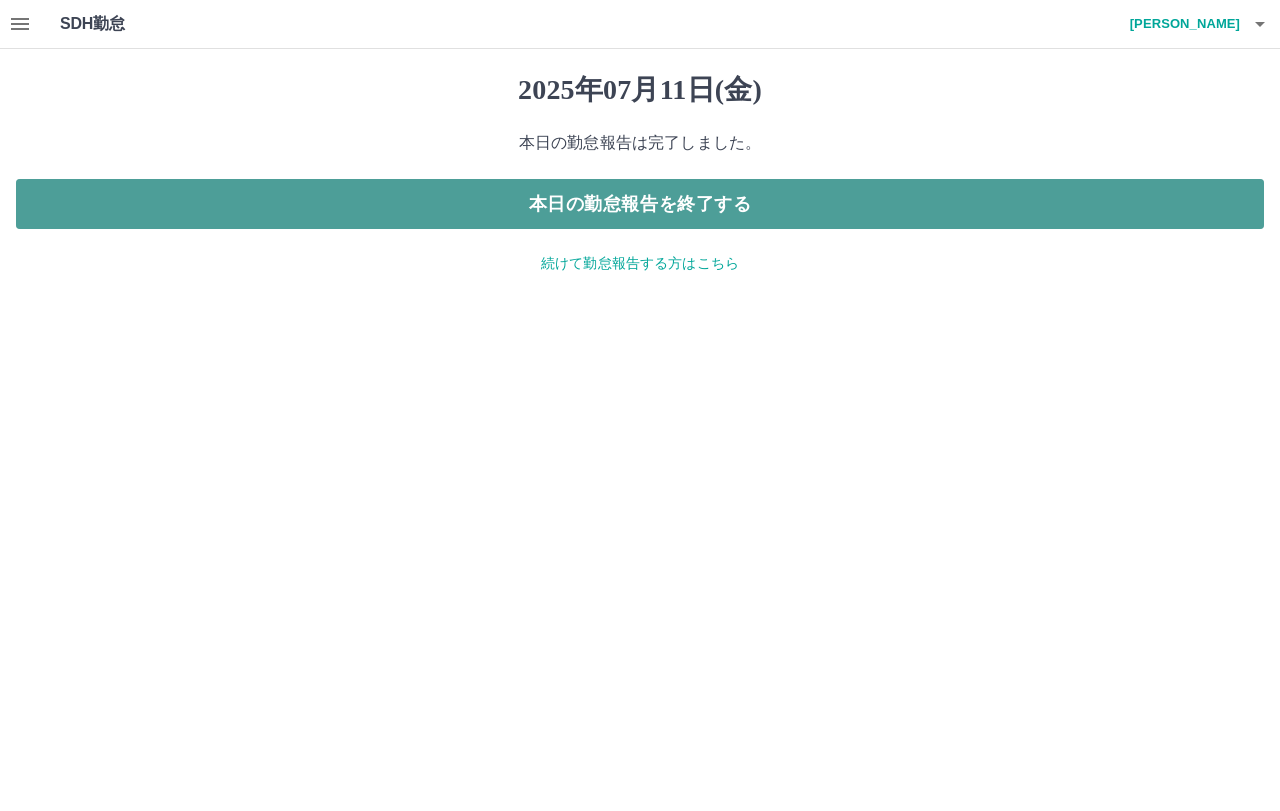 click on "本日の勤怠報告を終了する" at bounding box center [640, 204] 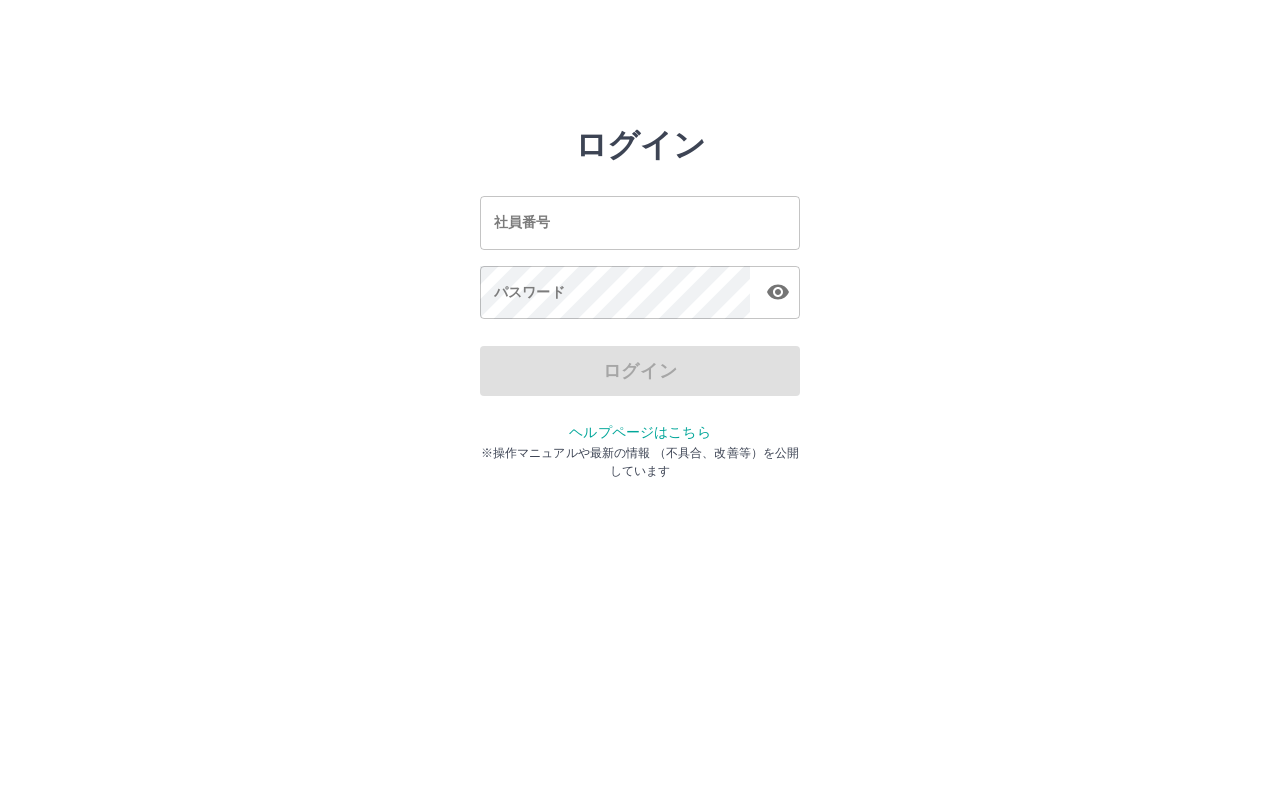 scroll, scrollTop: 0, scrollLeft: 0, axis: both 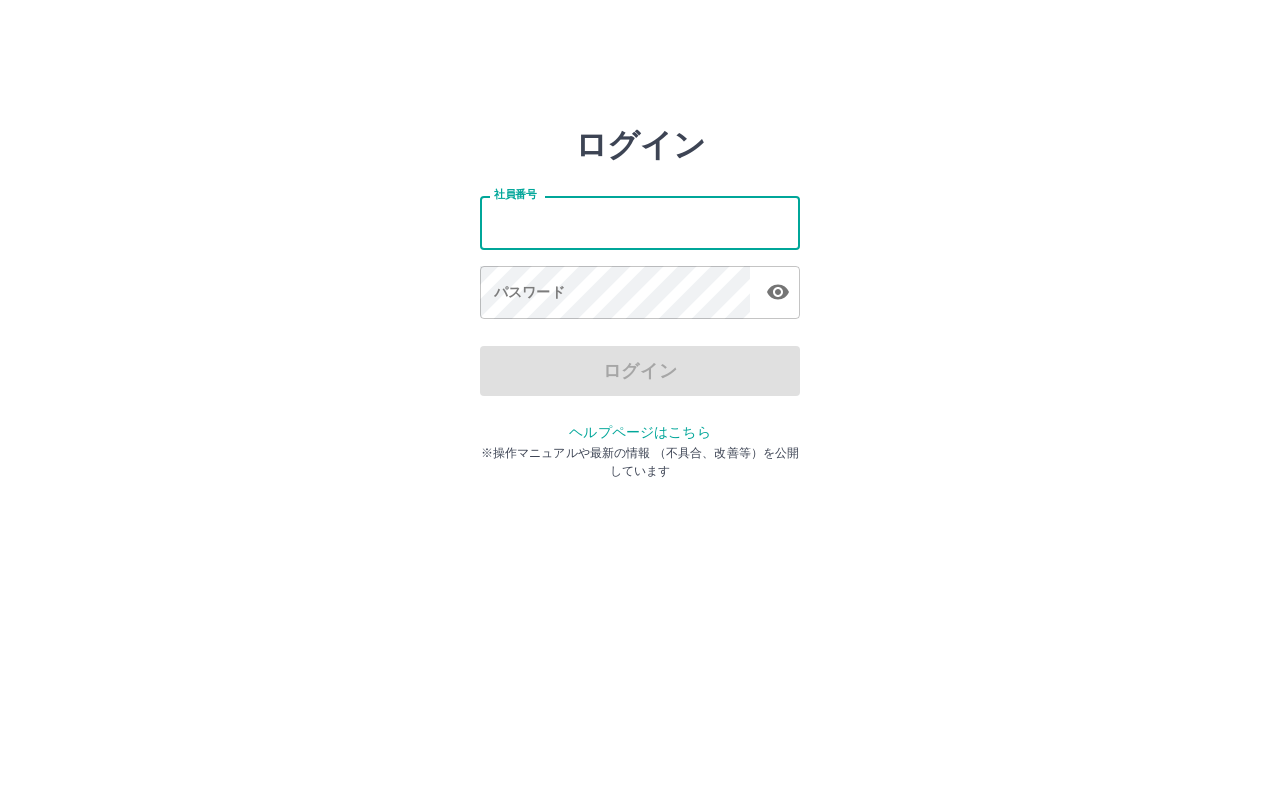 click on "社員番号" at bounding box center (640, 222) 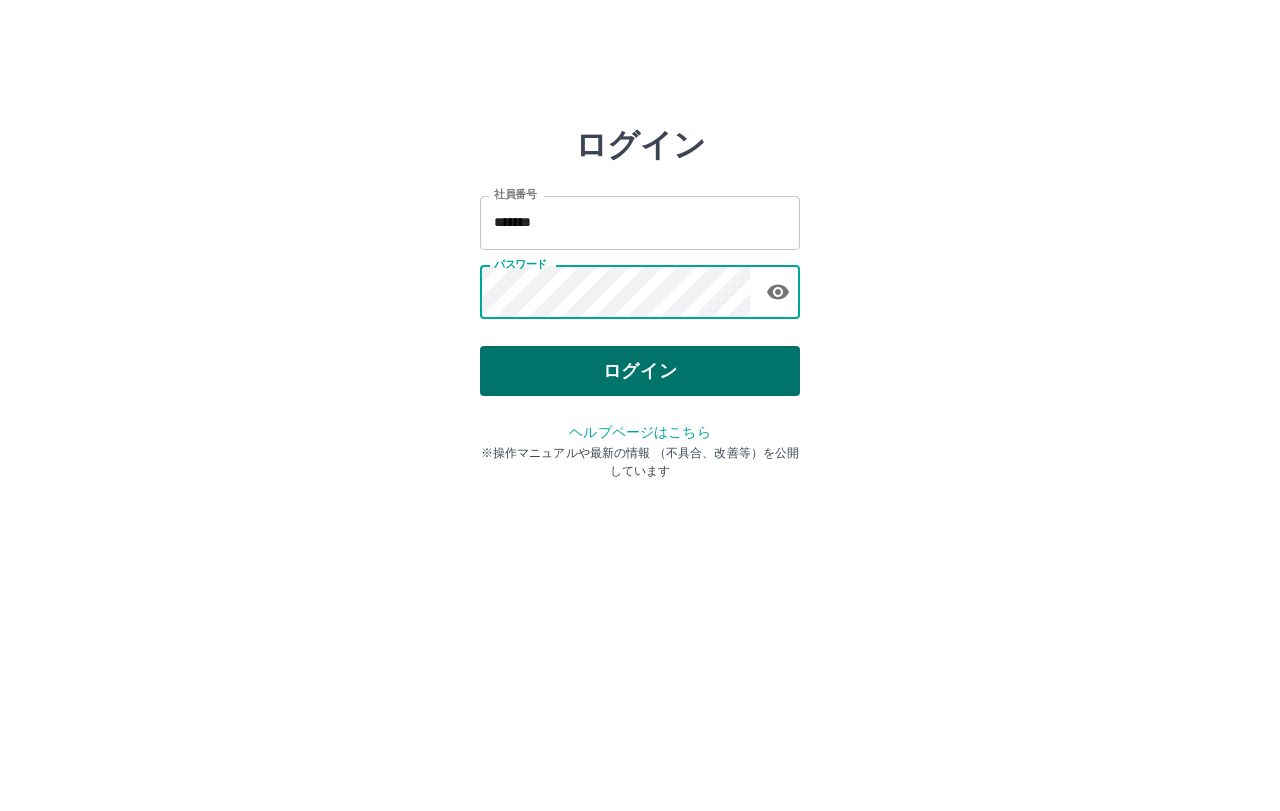 click on "ログイン" at bounding box center (640, 371) 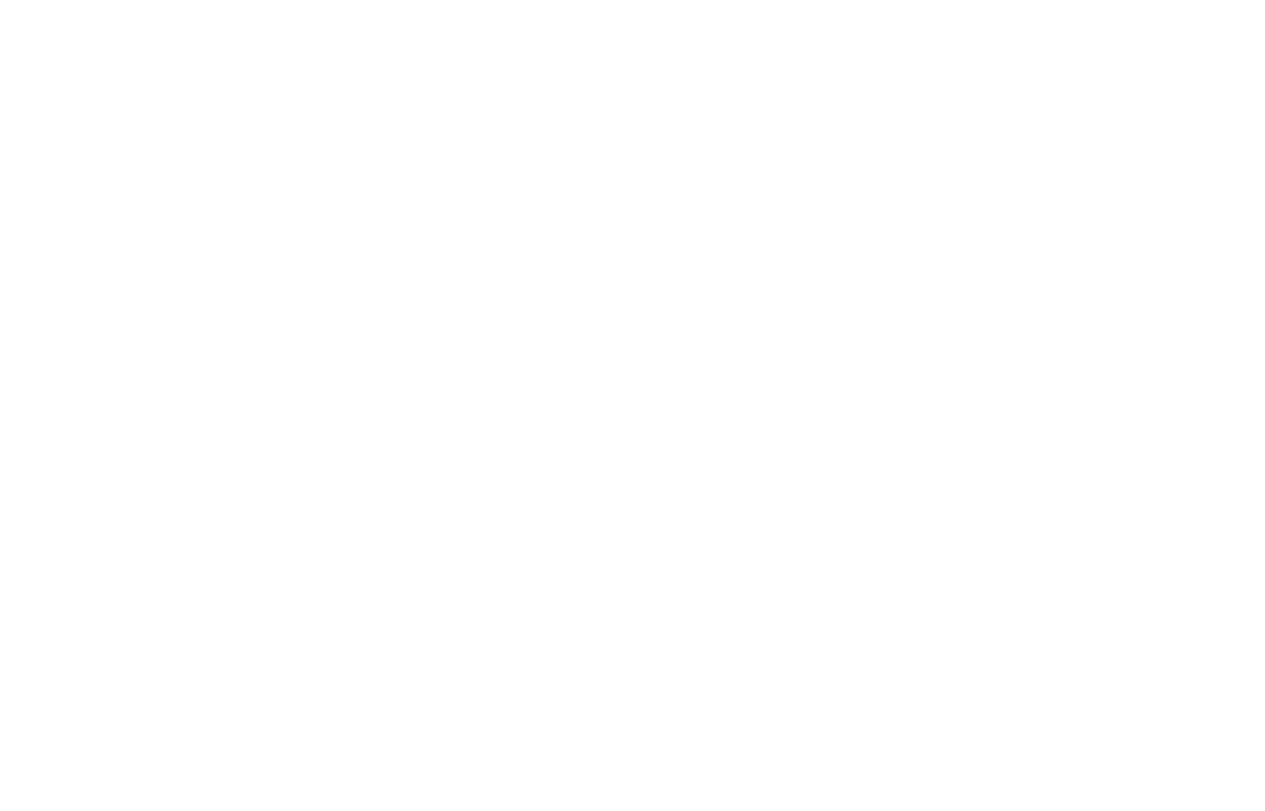 scroll, scrollTop: 0, scrollLeft: 0, axis: both 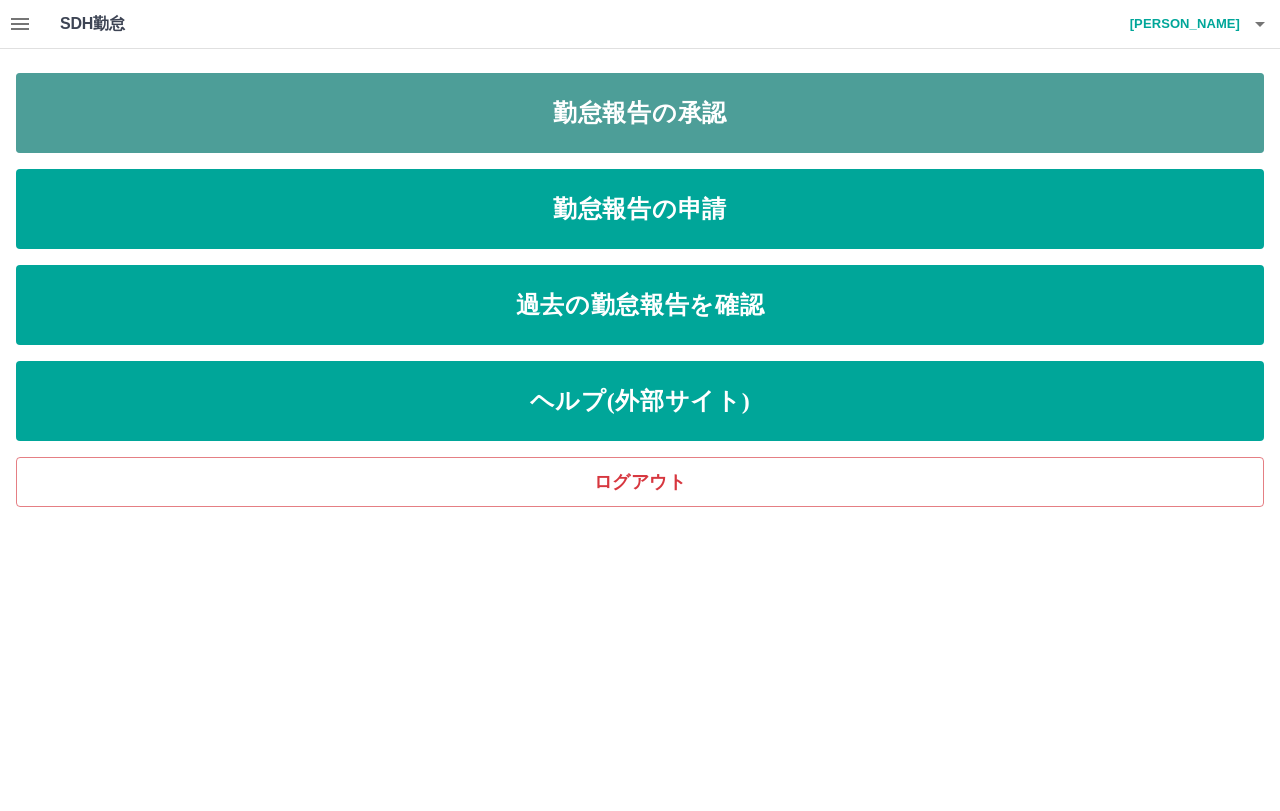 click on "勤怠報告の承認" at bounding box center [640, 113] 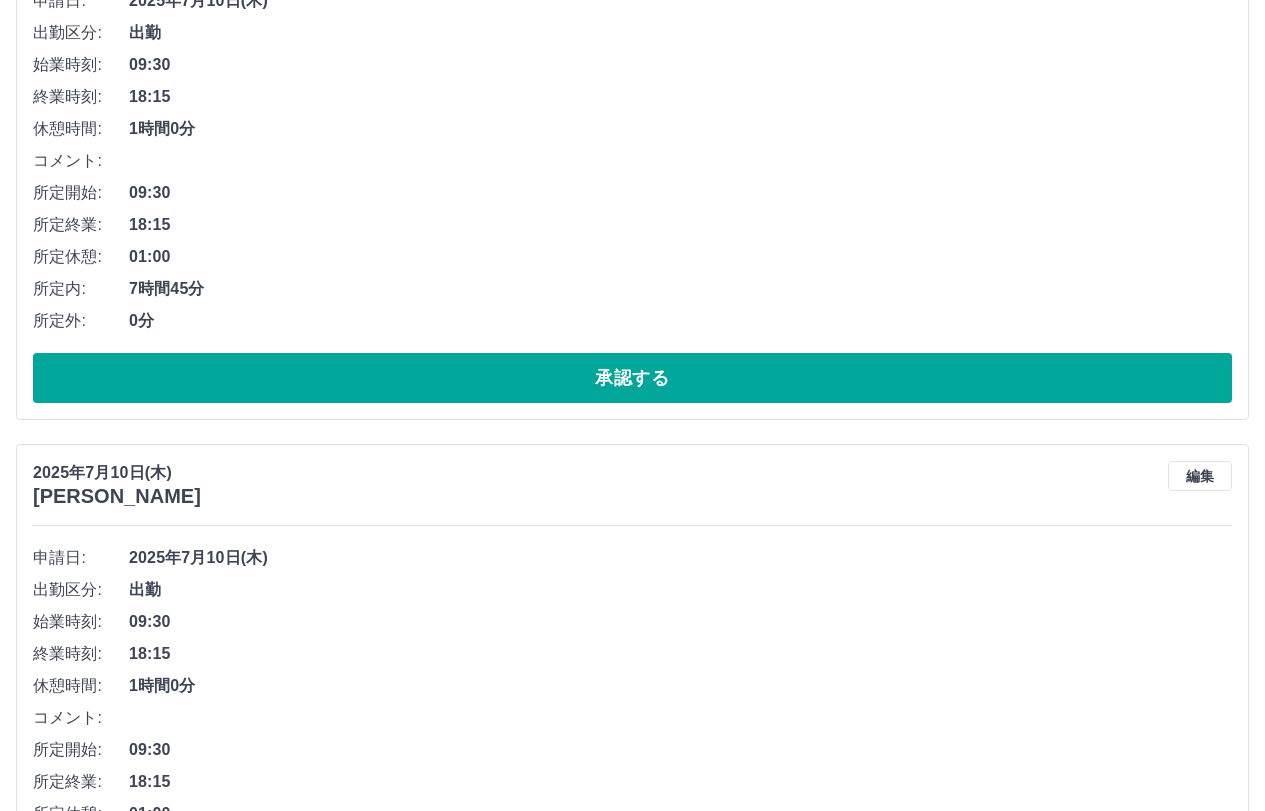 scroll, scrollTop: 900, scrollLeft: 0, axis: vertical 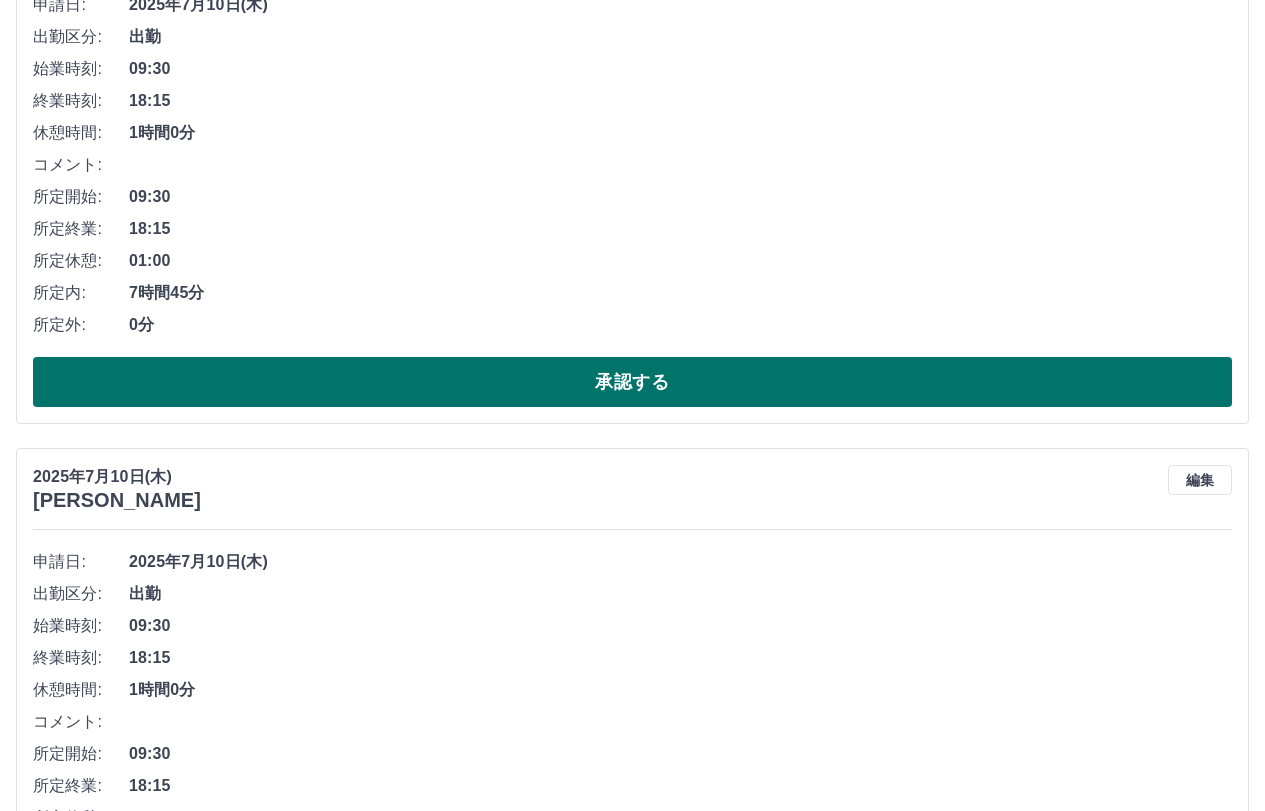 click on "承認する" at bounding box center [632, 382] 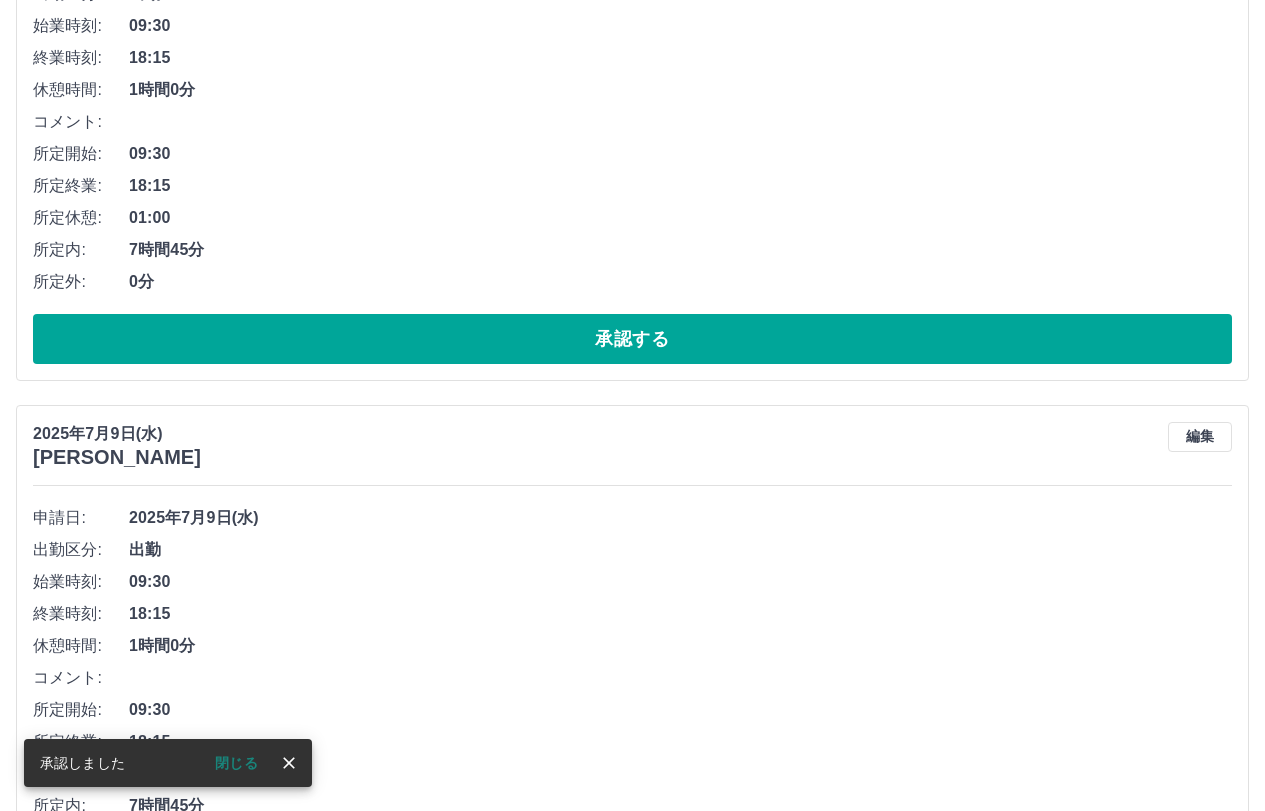 scroll, scrollTop: 943, scrollLeft: 0, axis: vertical 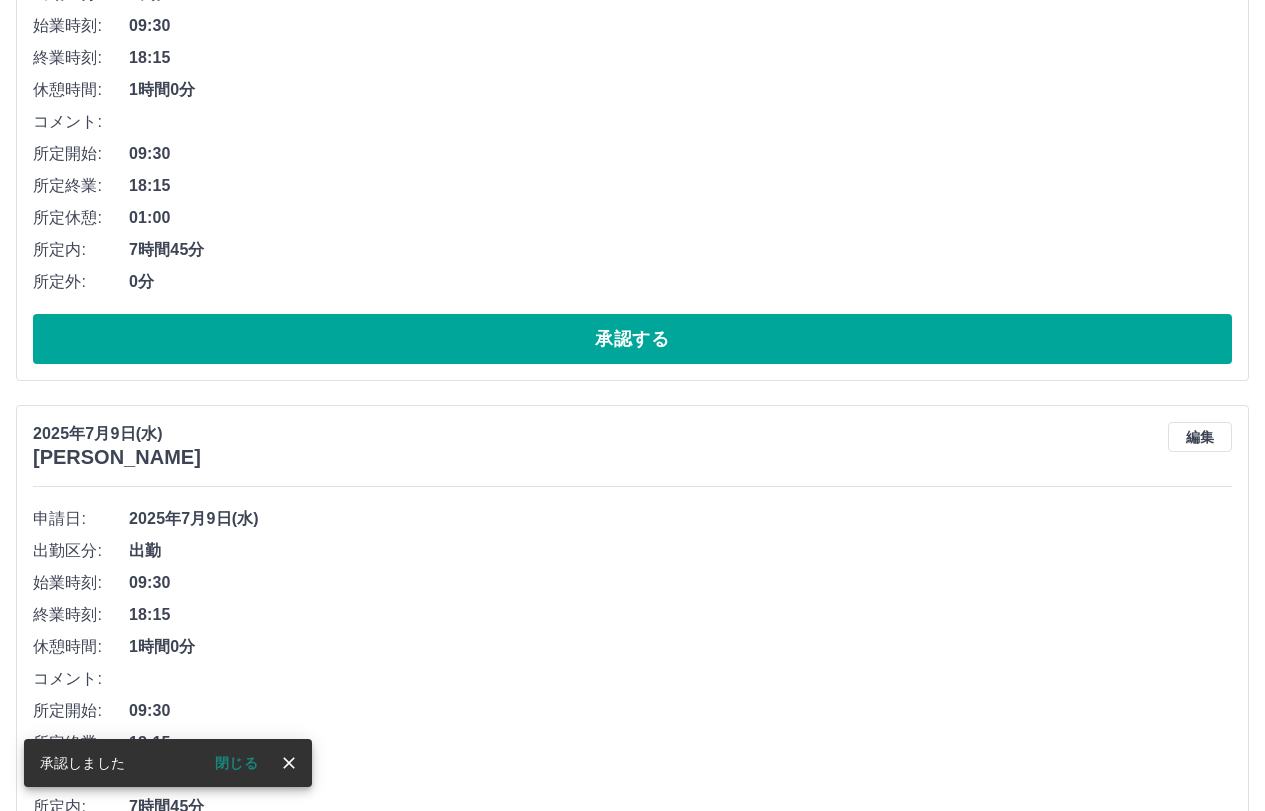 click on "承認する" at bounding box center [632, 339] 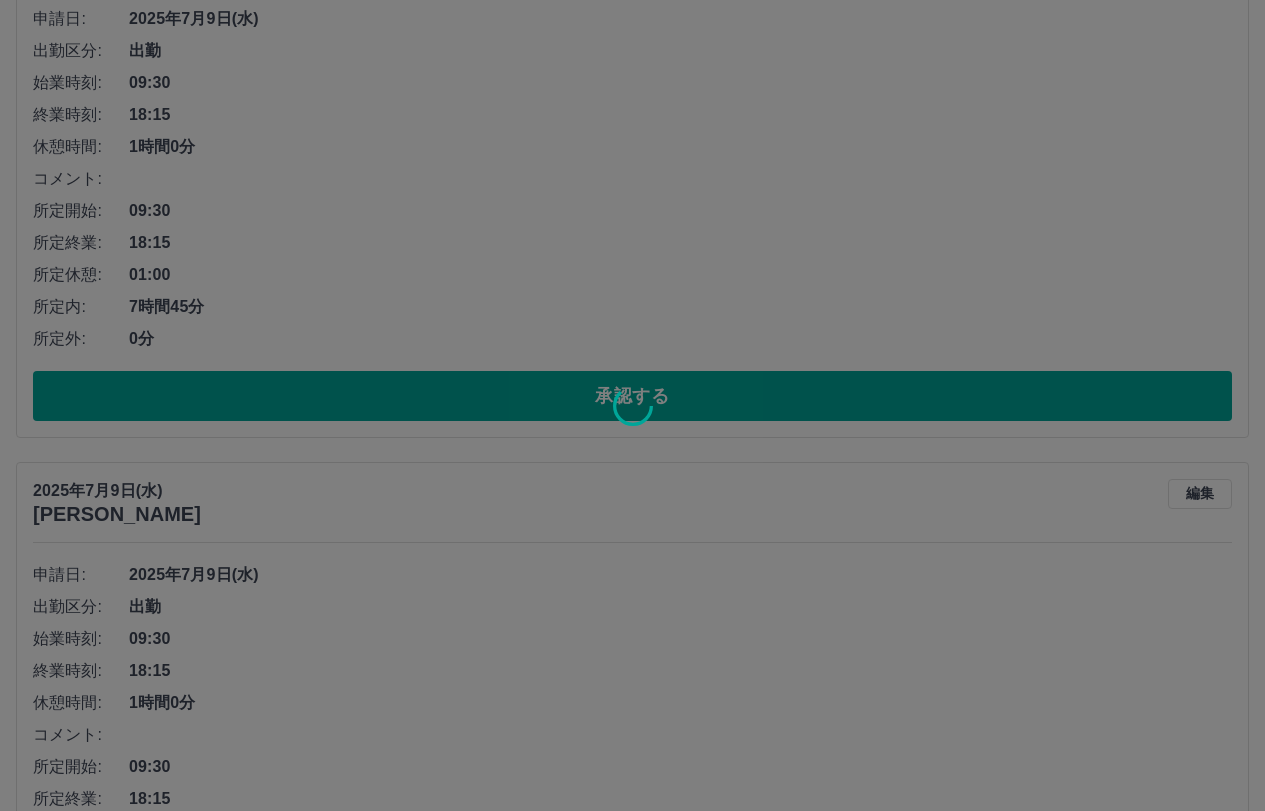 scroll, scrollTop: 886, scrollLeft: 0, axis: vertical 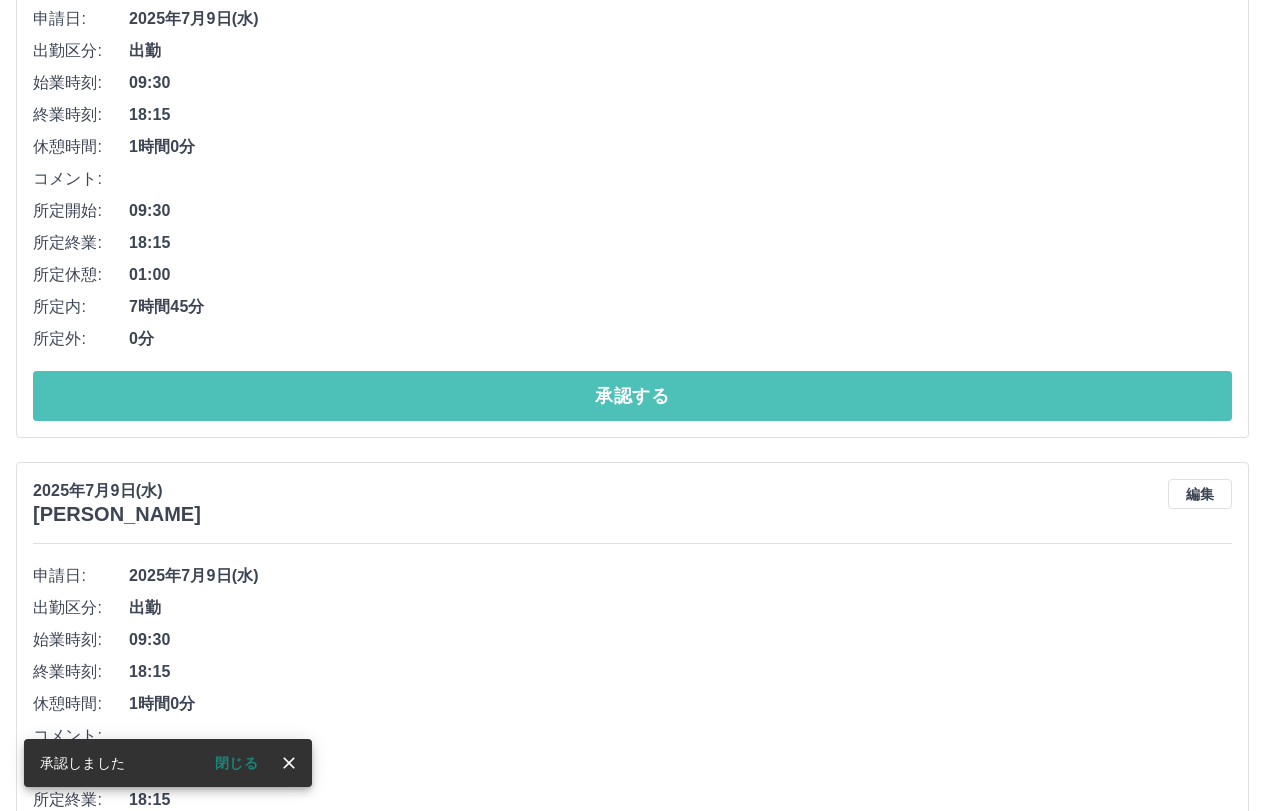 click on "承認する" at bounding box center (632, 396) 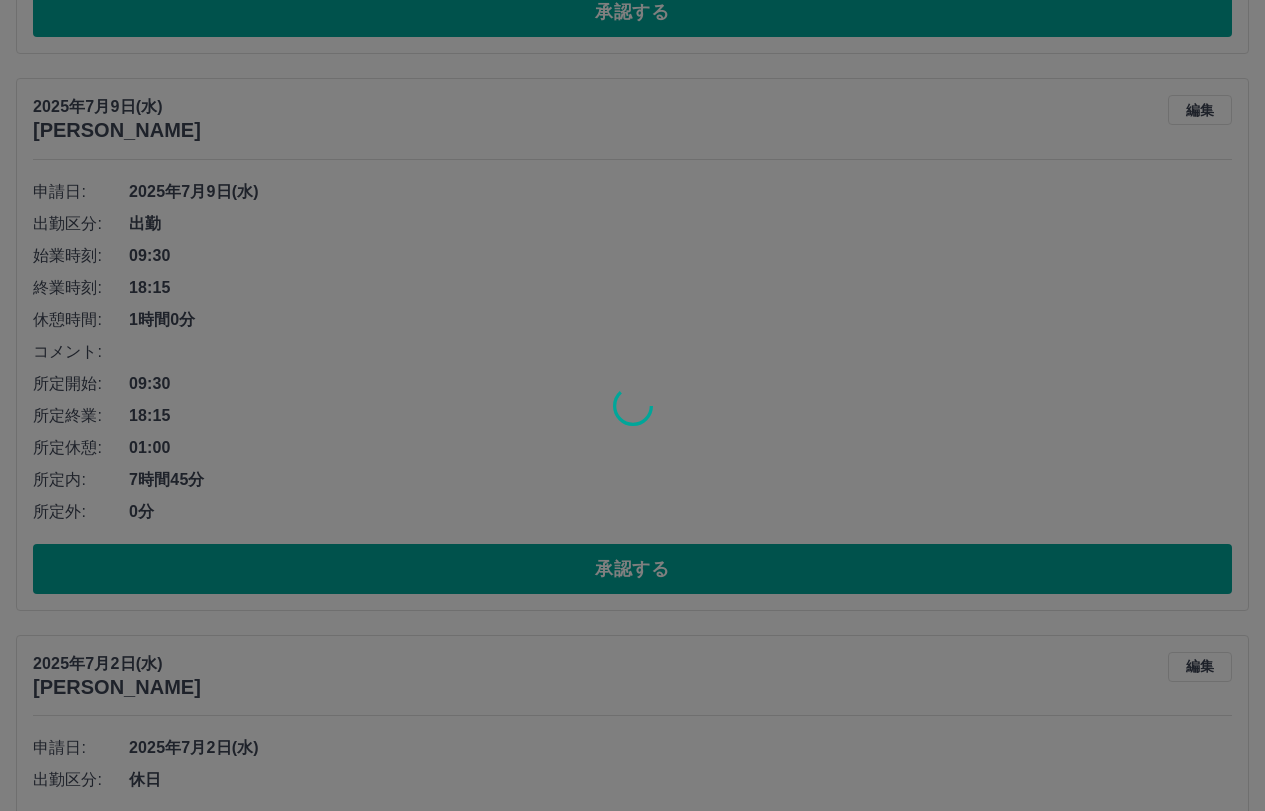 scroll, scrollTop: 1286, scrollLeft: 0, axis: vertical 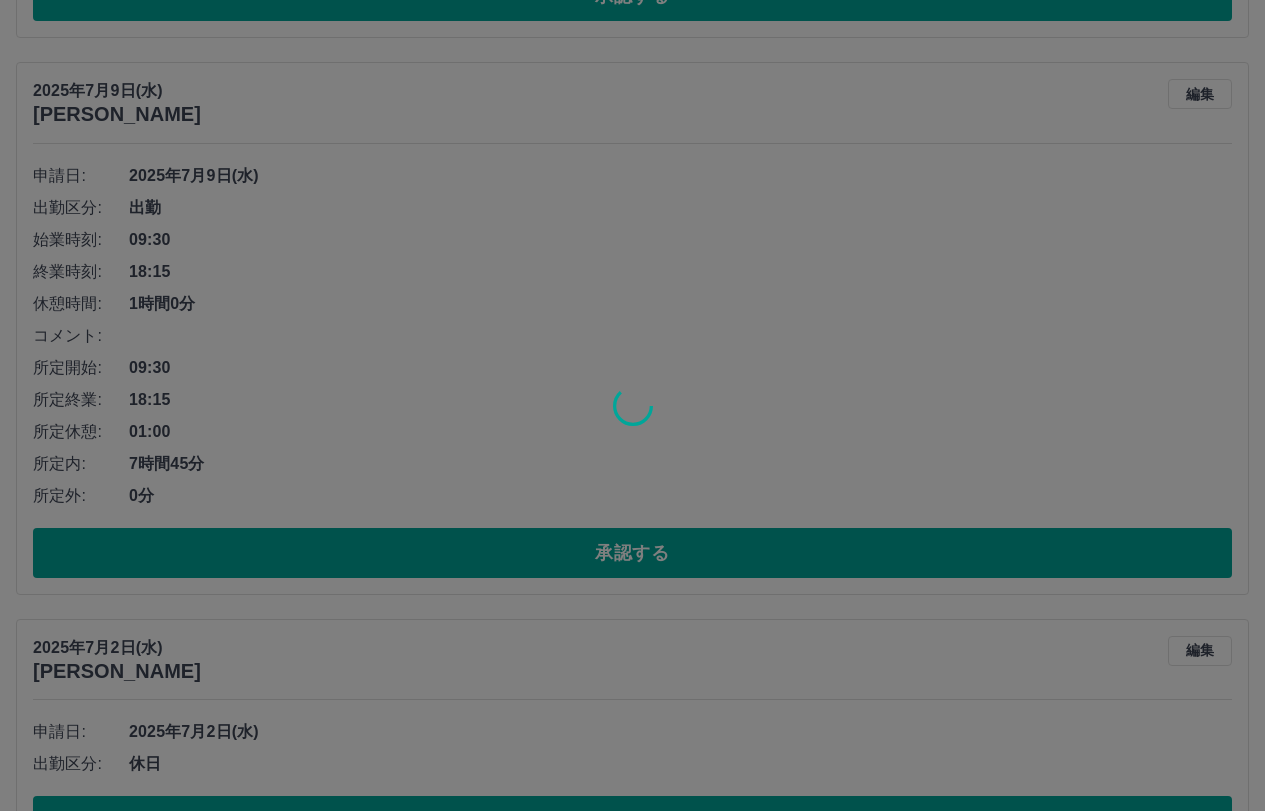click at bounding box center (632, 405) 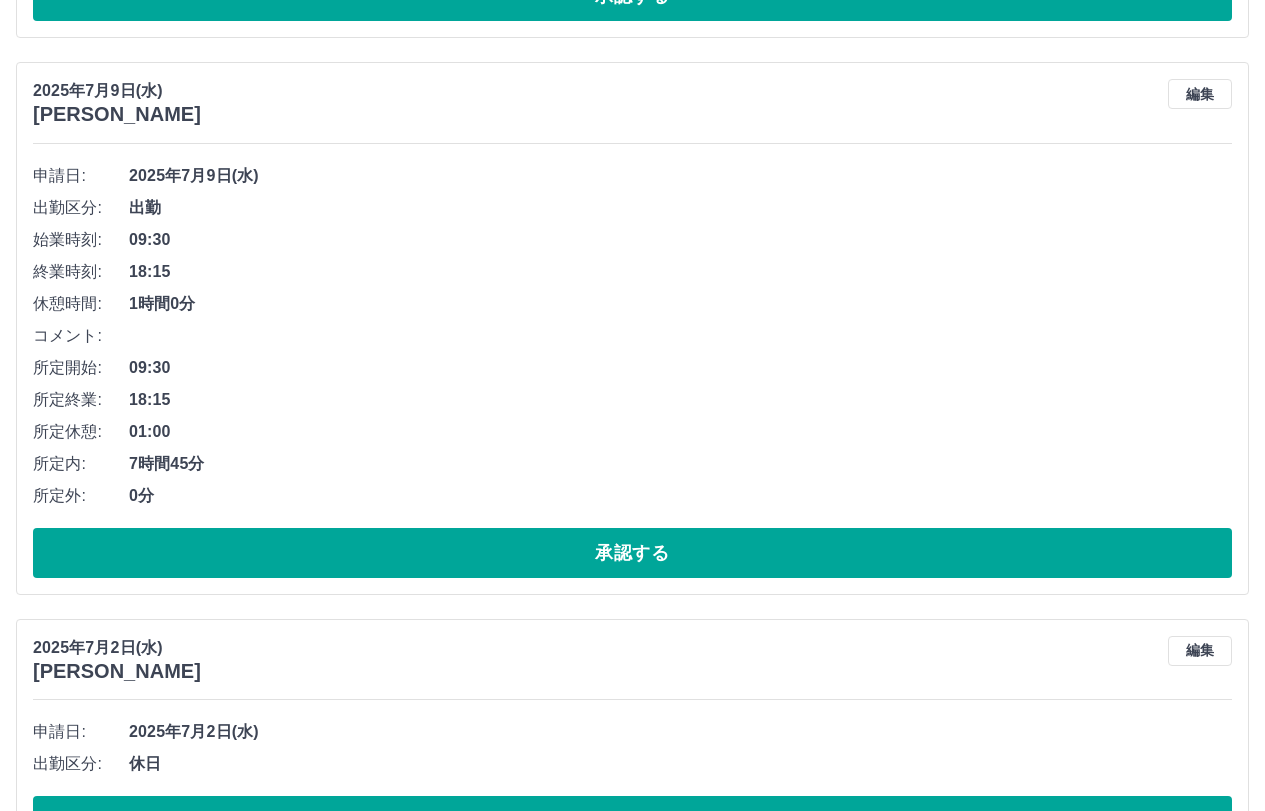 scroll, scrollTop: 730, scrollLeft: 0, axis: vertical 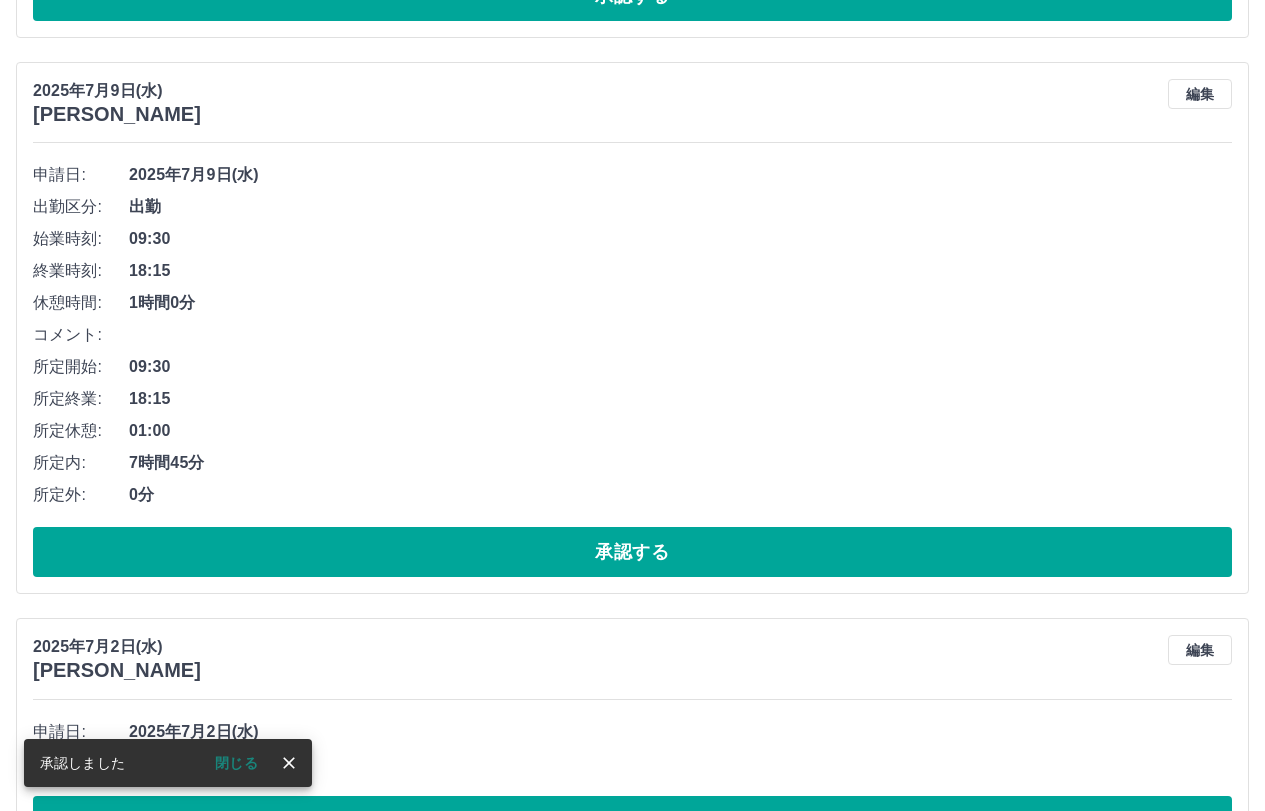click on "承認する" at bounding box center (632, 552) 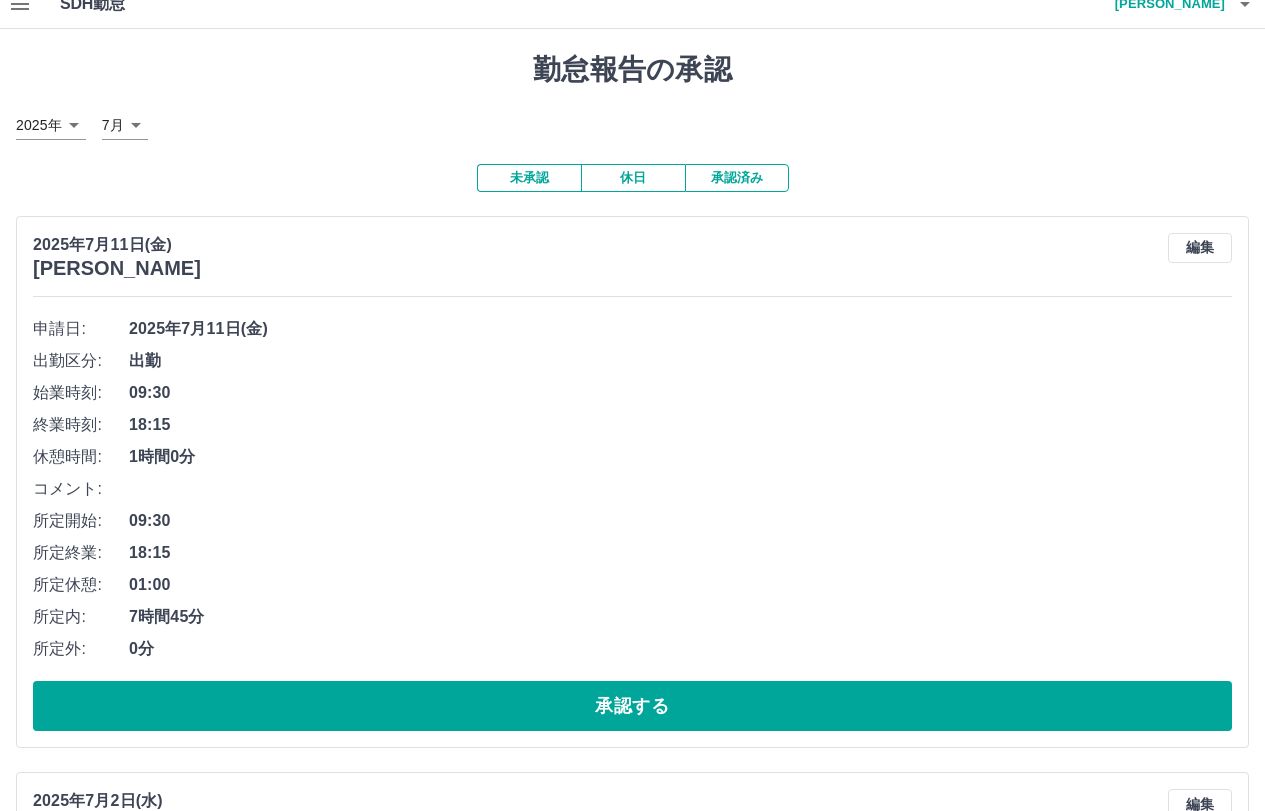 scroll, scrollTop: 0, scrollLeft: 0, axis: both 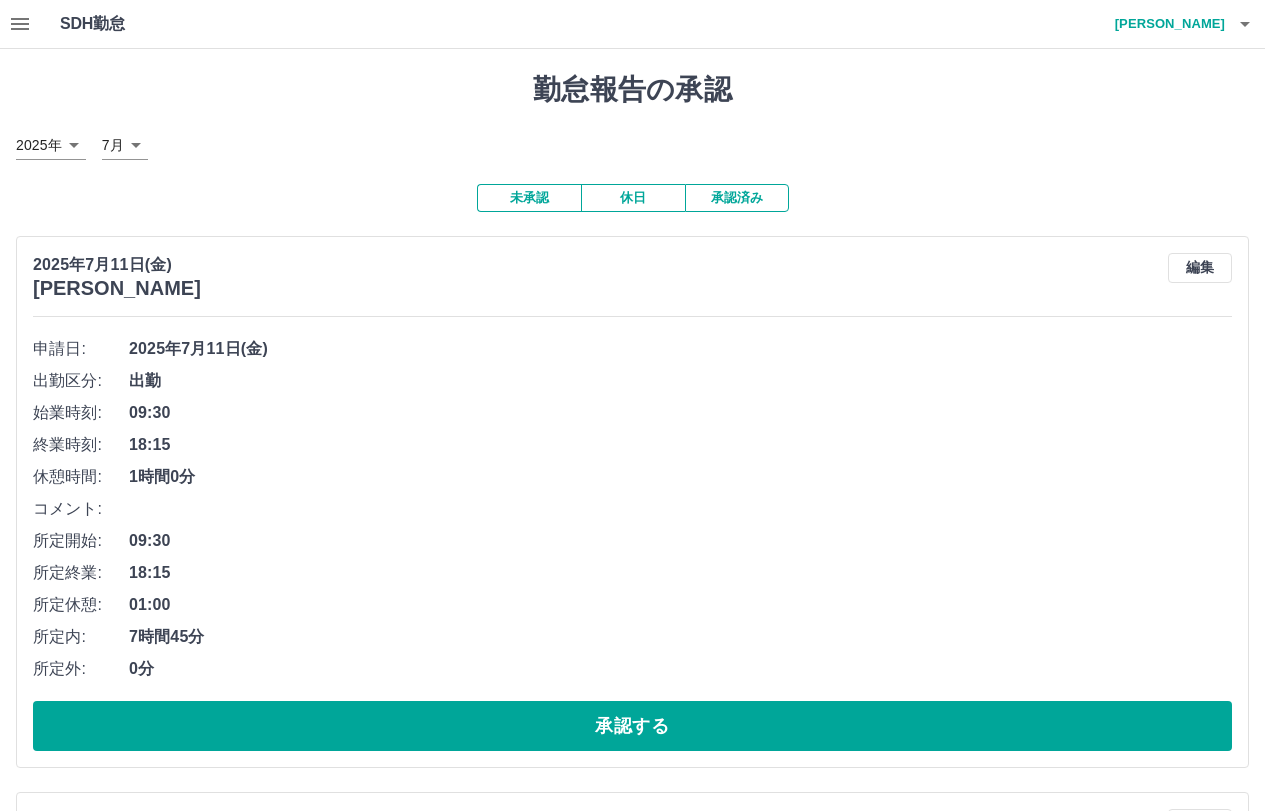 click on "勤怠報告の承認 2025年 **** 7月 * 未承認 休日 承認済み 2025年7月11日(金) 高山　桃子 編集 申請日: 2025年7月11日(金) 出勤区分: 出勤 始業時刻: 09:30 終業時刻: 18:15 休憩時間: 1時間0分 コメント: 所定開始: 09:30 所定終業: 18:15 所定休憩: 01:00 所定内: 7時間45分 所定外: 0分 承認する 2025年7月2日(水) 竹渕　文乃 編集 申請日: 2025年7月2日(水) 出勤区分: 休日 承認する 2025年7月2日(水) 小嶋　琢美 編集 申請日: 2025年7月2日(水) 出勤区分: 休日 承認する 2025年7月1日(火) 本田　ひとみ 編集 申請日: 2025年7月1日(火) 出勤区分: 休日 承認する" at bounding box center (632, 823) 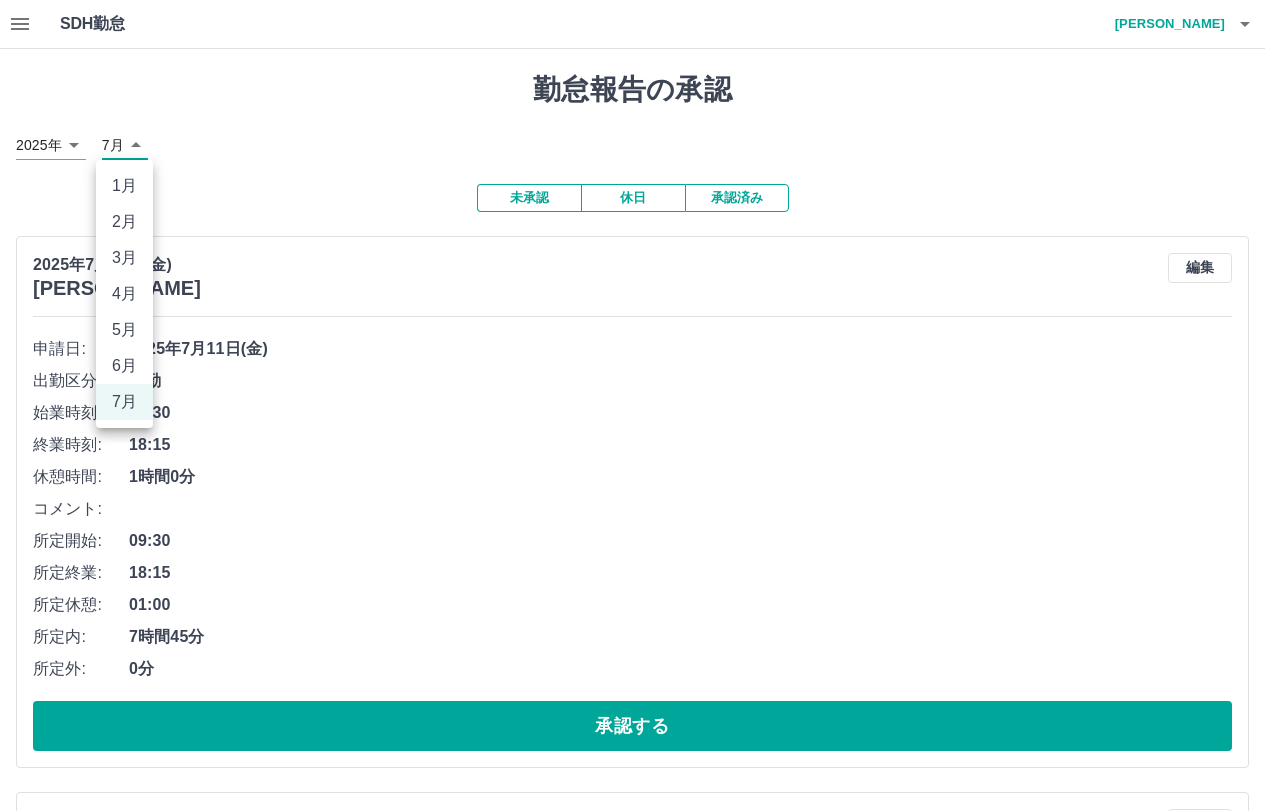 click on "SDH勤怠 高山　桃子 勤怠報告の承認 2025年 **** 7月 * 未承認 休日 承認済み 2025年7月11日(金) 高山　桃子 編集 申請日: 2025年7月11日(金) 出勤区分: 出勤 始業時刻: 09:30 終業時刻: 18:15 休憩時間: 1時間0分 コメント: 所定開始: 09:30 所定終業: 18:15 所定休憩: 01:00 所定内: 7時間45分 所定外: 0分 承認する 2025年7月2日(水) 竹渕　文乃 編集 申請日: 2025年7月2日(水) 出勤区分: 休日 承認する 2025年7月2日(水) 小嶋　琢美 編集 申請日: 2025年7月2日(水) 出勤区分: 休日 承認する 2025年7月1日(火) 本田　ひとみ 編集 申請日: 2025年7月1日(火) 出勤区分: 休日 承認する SDH勤怠 1月 2月 3月 4月 5月 6月 7月" at bounding box center [640, 798] 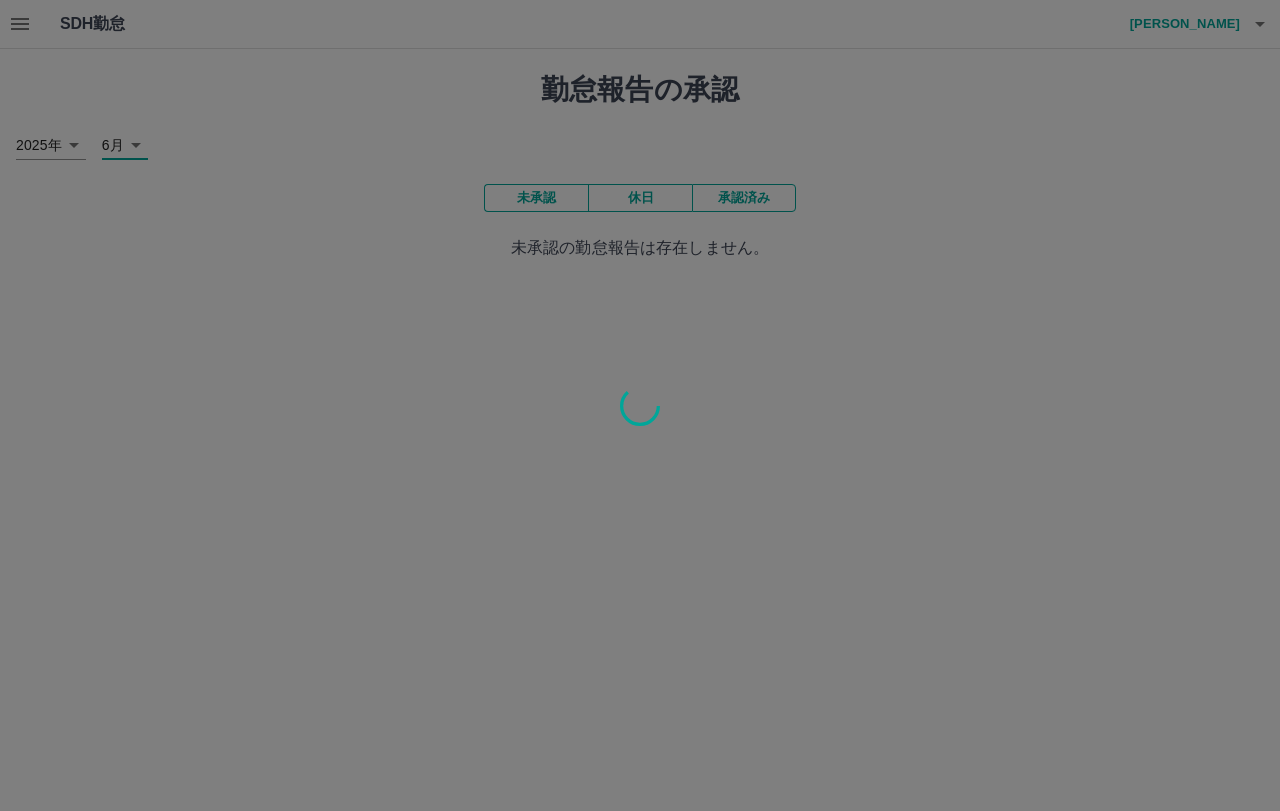 click at bounding box center (640, 405) 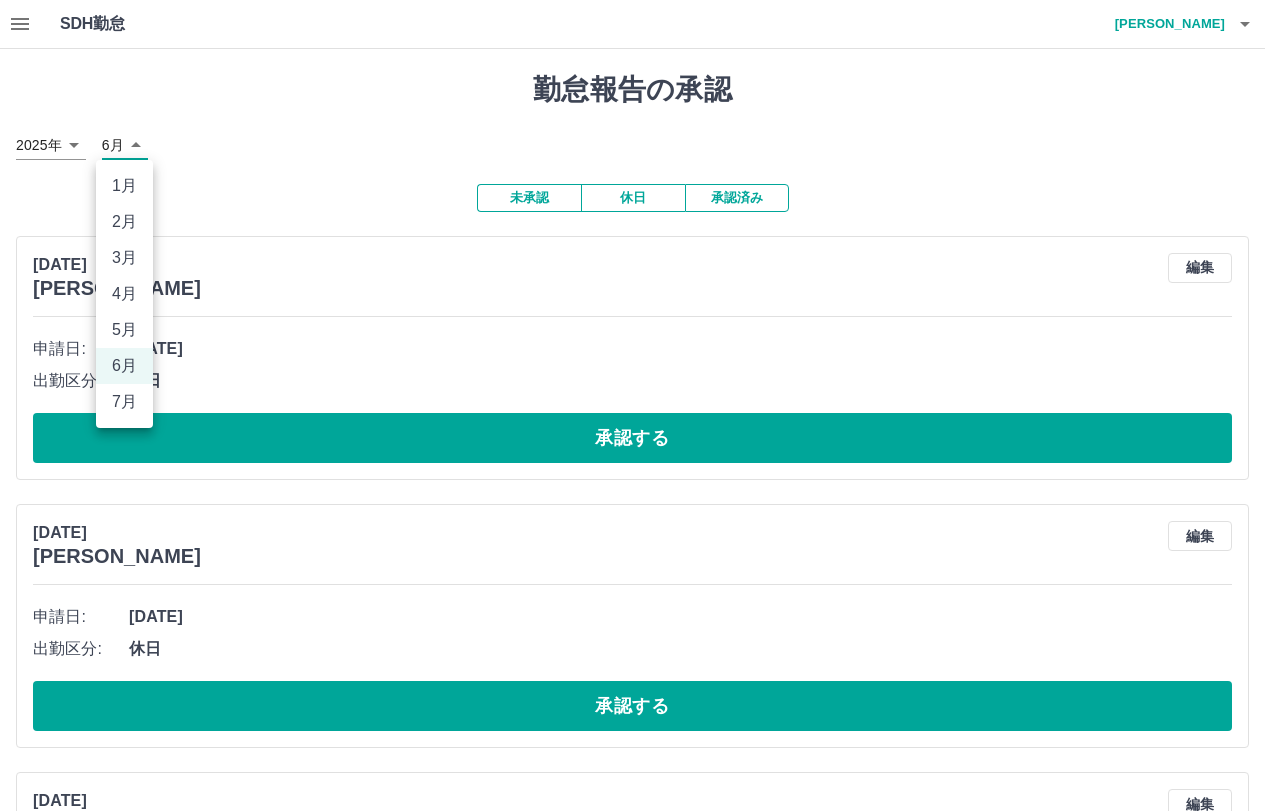 click on "SDH勤怠 高山　桃子 勤怠報告の承認 2025年 **** 6月 * 未承認 休日 承認済み 2025年6月30日(月) 竹渕　文乃 編集 申請日: 2025年6月30日(月) 出勤区分: 休日 承認する 2025年6月30日(月) 高山　桃子 編集 申請日: 2025年6月30日(月) 出勤区分: 休日 承認する 2025年6月30日(月) 小嶋　琢美 編集 申請日: 2025年6月30日(月) 出勤区分: 休日 承認する 2025年6月30日(月) 石井　千春 編集 申請日: 2025年6月30日(月) 出勤区分: 休日 承認する 2025年6月30日(月) 本田　ひとみ 編集 申請日: 2025年6月30日(月) 出勤区分: 休日 承認する 2025年6月29日(日) 竹渕　文乃 編集 申請日: 2025年6月29日(日) 出勤区分: 出勤 始業時刻: 09:30 終業時刻: 17:15 休憩時間: 1時間0分 コメント: 所定開始: 09:30 所定終業: 17:15 所定休憩: 01:00 所定内: 6時間45分 所定外: 0分 承認する 2025年6月29日(日) 小嶋　琢美 編集 申請日: 出勤区分:" at bounding box center (640, 4085) 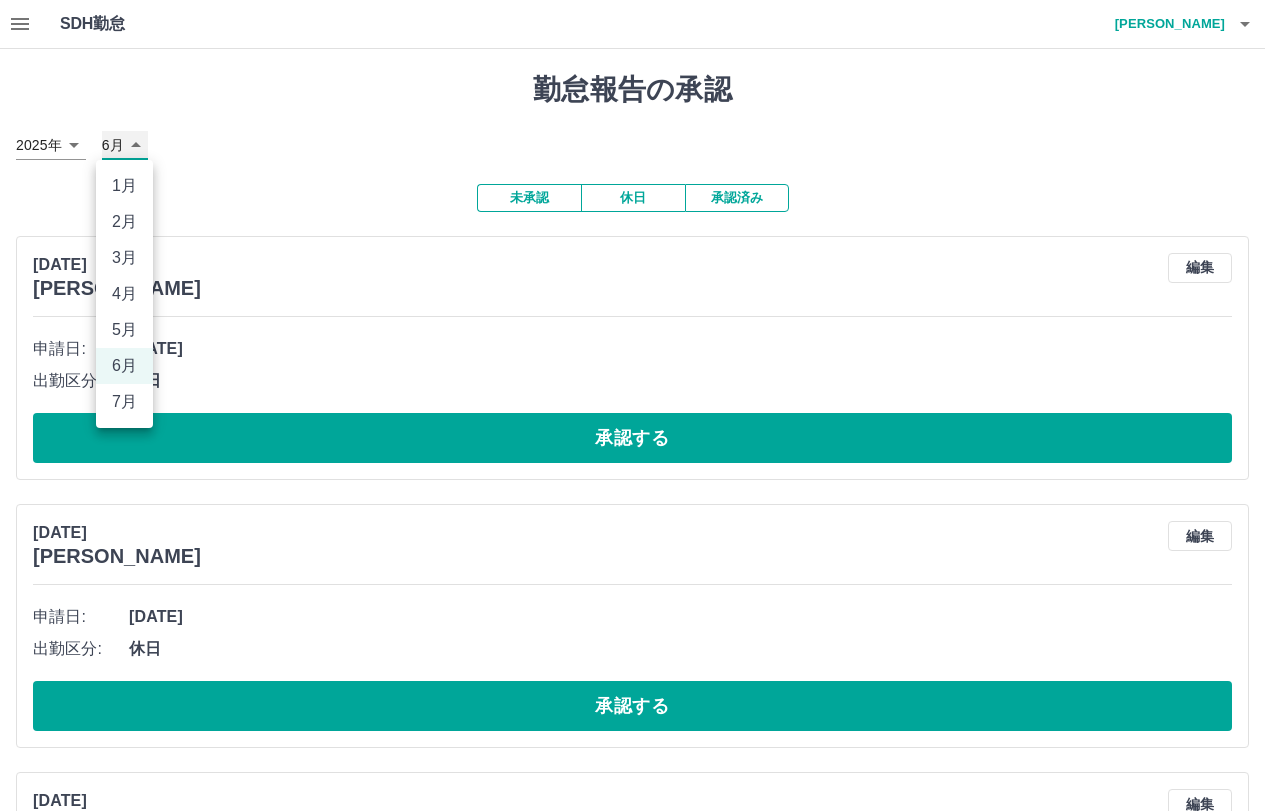 type on "*" 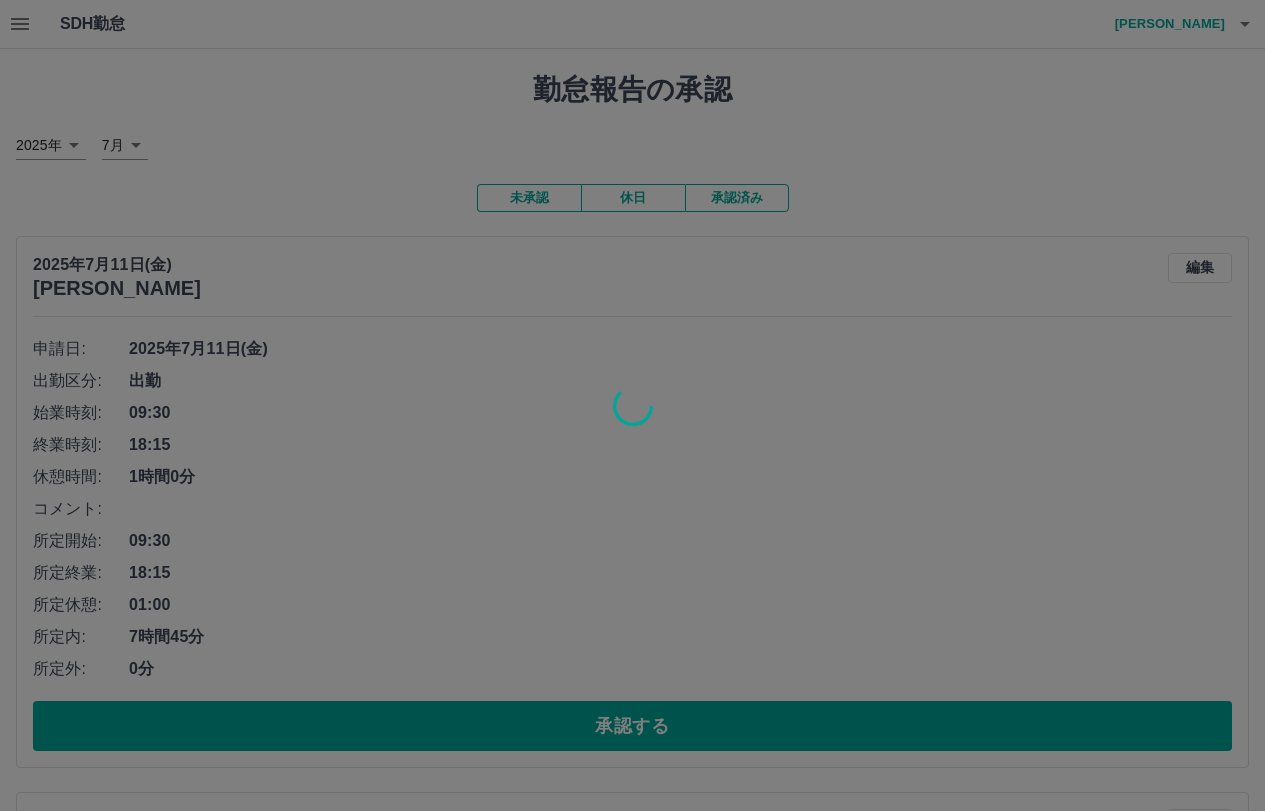 click at bounding box center [632, 405] 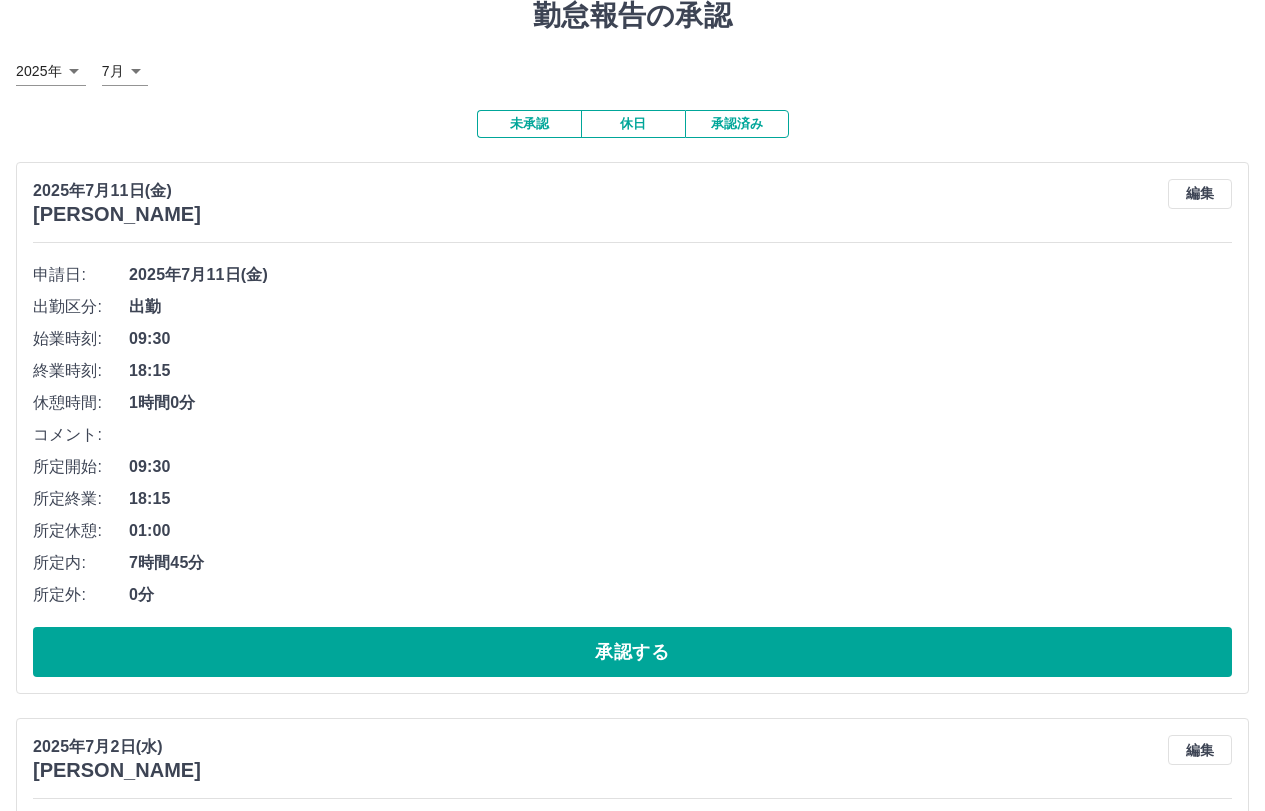scroll, scrollTop: 0, scrollLeft: 0, axis: both 